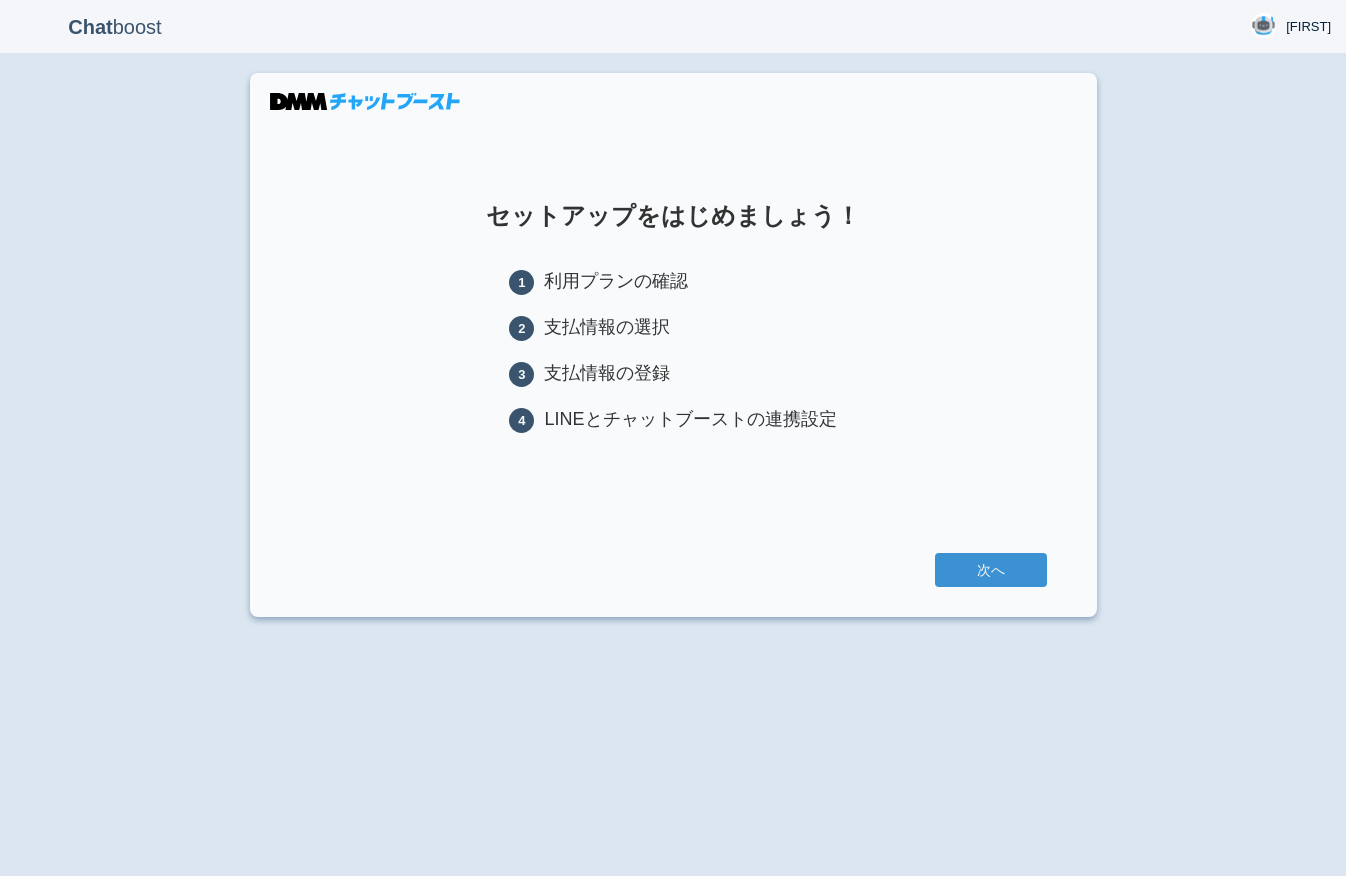 scroll, scrollTop: 0, scrollLeft: 0, axis: both 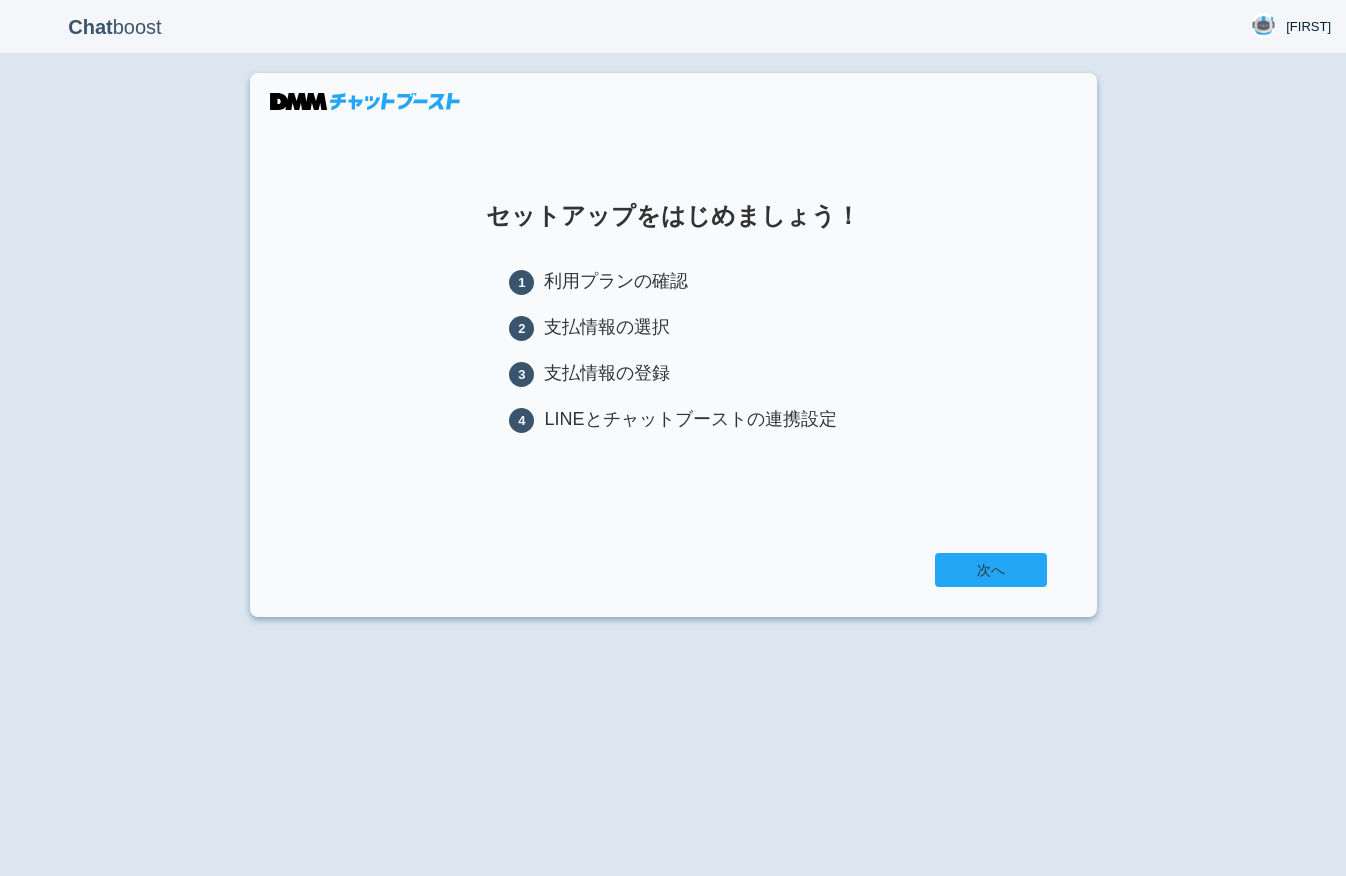 click on "次へ" at bounding box center (991, 570) 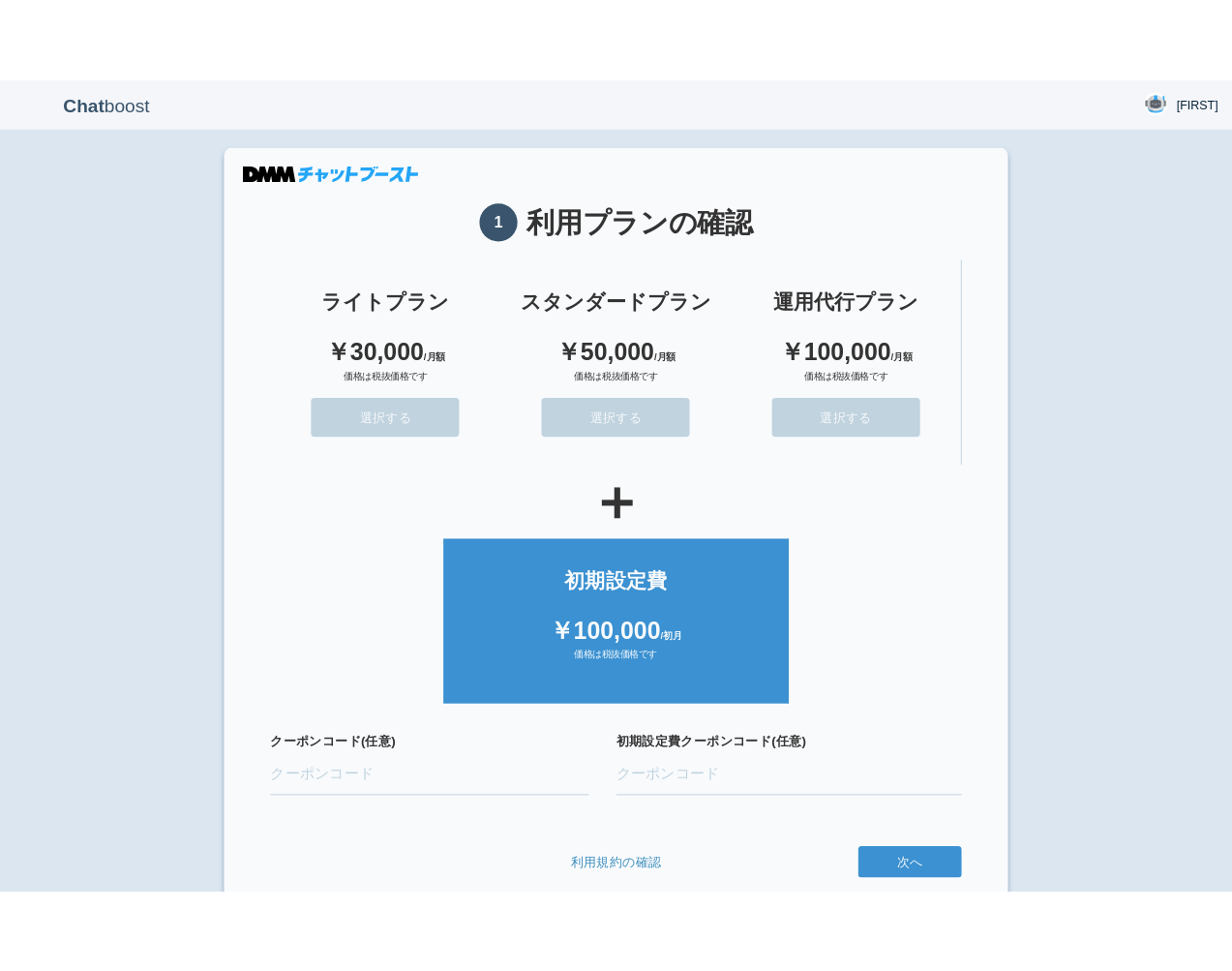 scroll, scrollTop: 0, scrollLeft: 0, axis: both 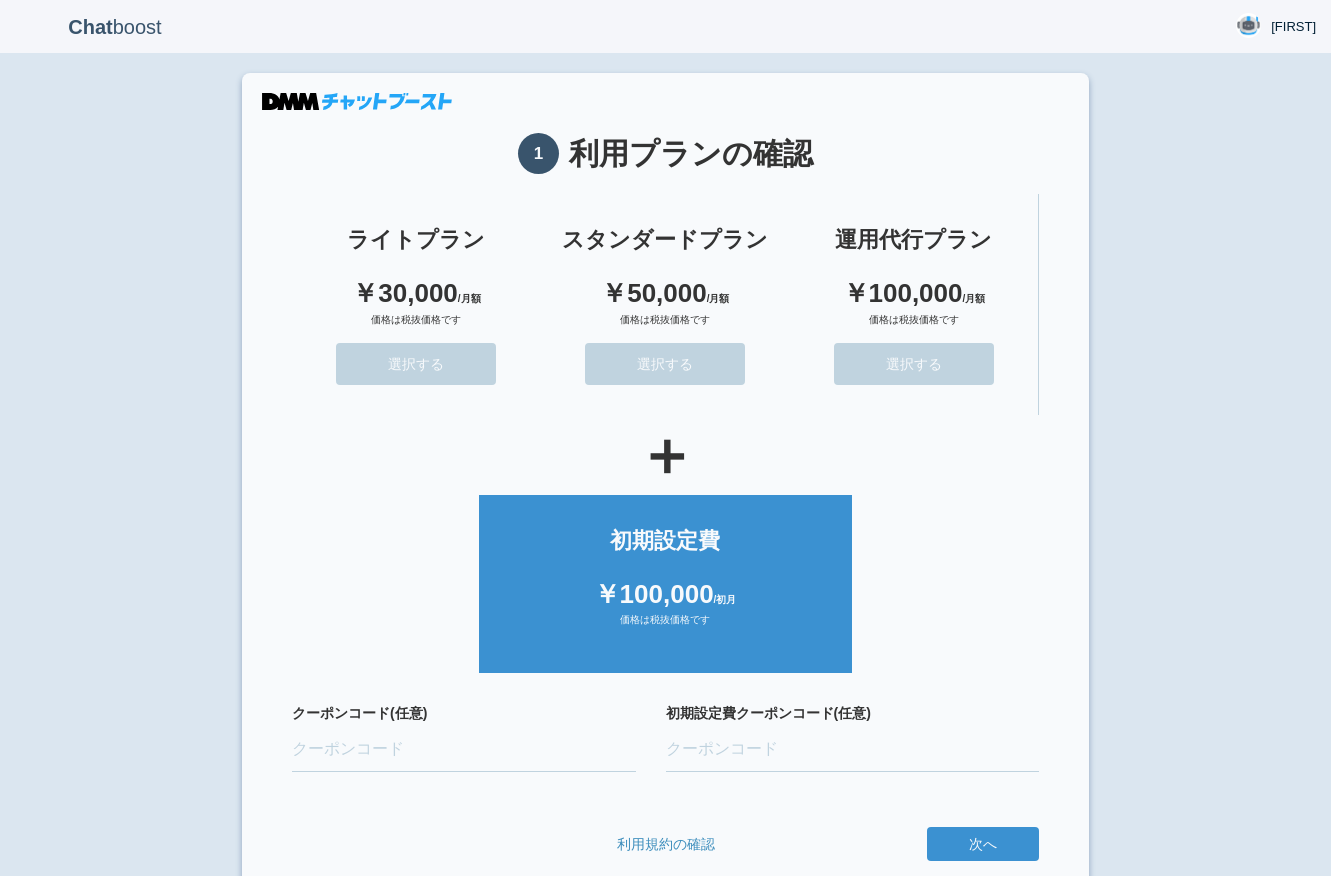 click on "Chat  boost
jay
jay
Member since admin 2025-08-02 07:14:01
ログアウト
1 利用プランの確認
ライトプラン
￥30,000 /月額
価格は税抜価格です 選択する ＋" at bounding box center (665, 438) 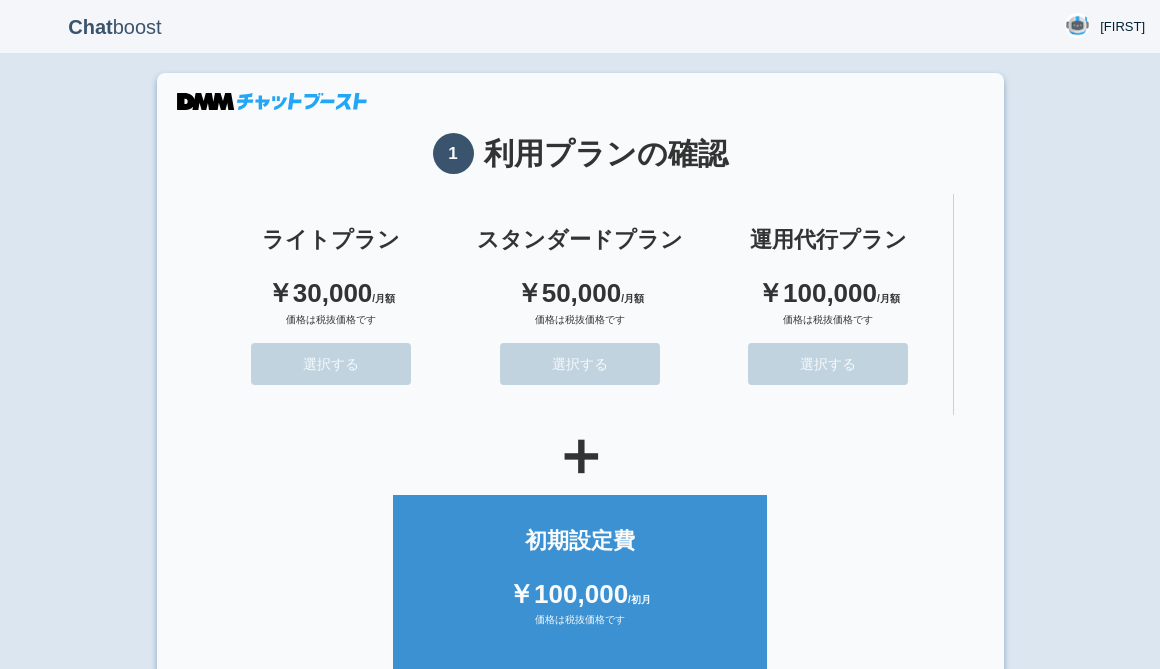 click on "1 利用プランの確認
ライトプラン
￥30,000 /月額
価格は税抜価格です
選択する
スタンダードプラン
￥50,000 /月額
価格は税抜価格です
選択する
運用代行プラン
￥100,000 /月額
価格は税抜価格です
選択する
＋" at bounding box center [580, 486] 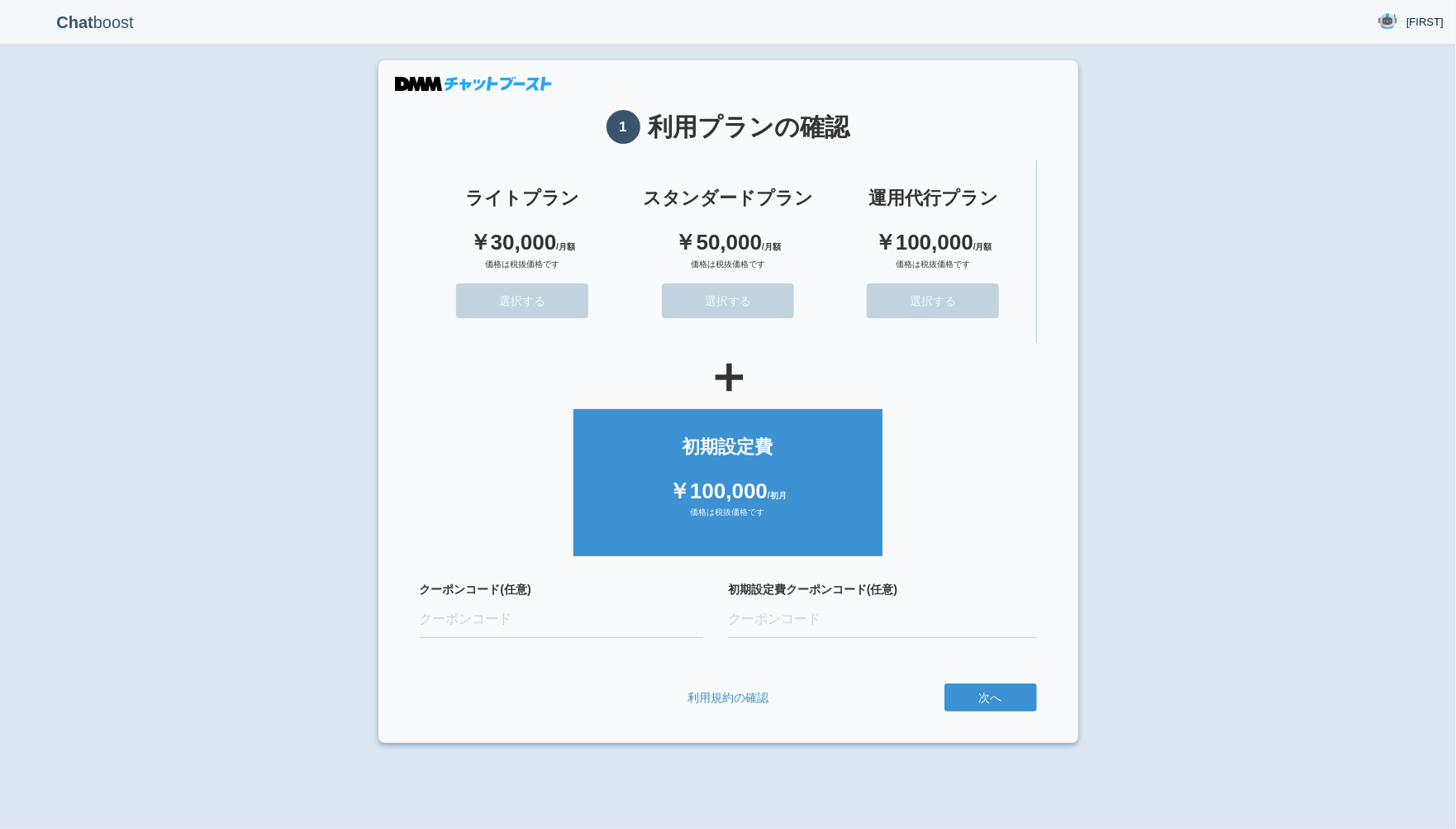 click on "Chat  boost
jay
jay
Member since admin 2025-08-02 07:14:01
ログアウト
1 利用プランの確認
ライトプラン
￥30,000 /月額
価格は税抜価格です 選択する ＋" at bounding box center [728, 414] 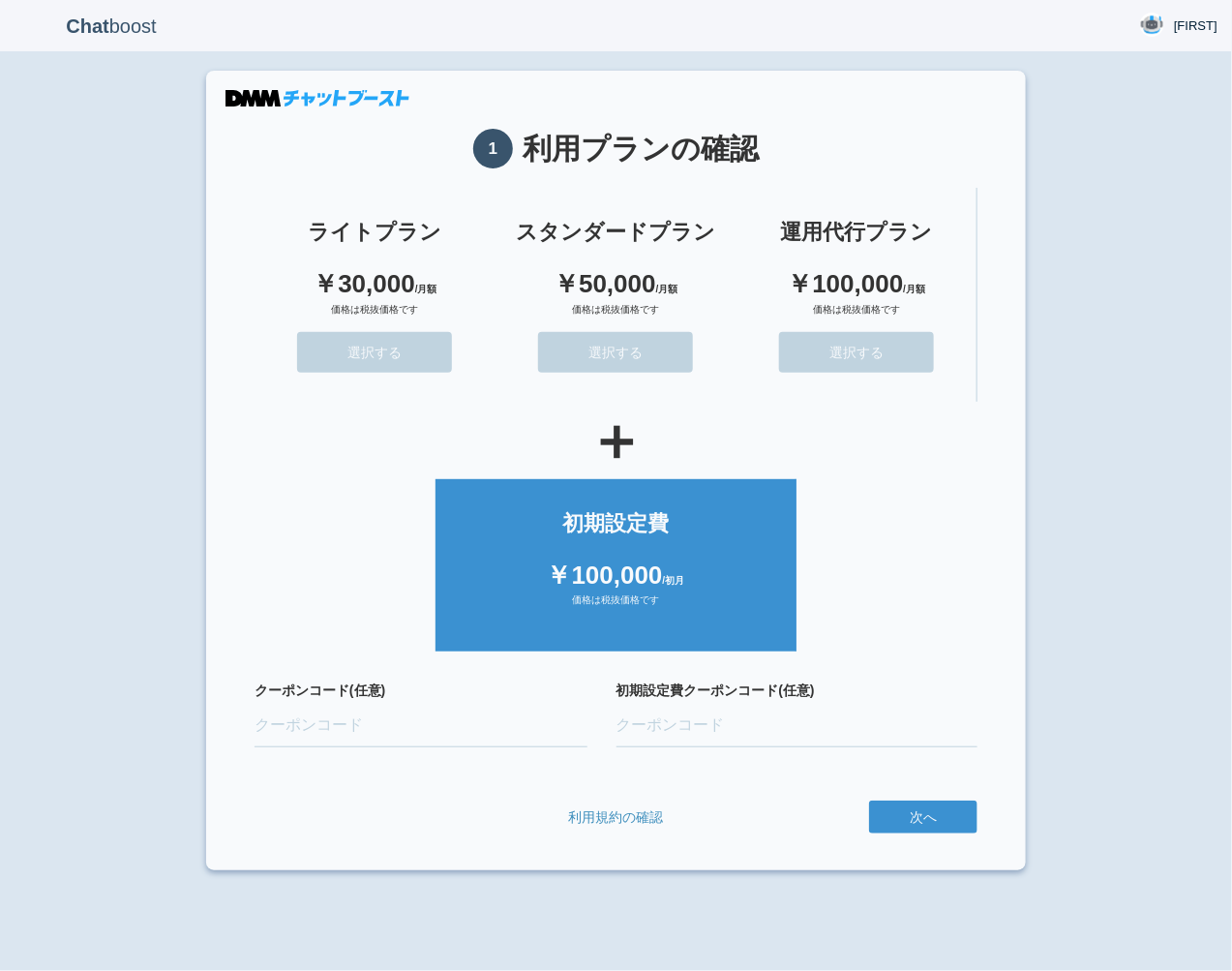 click on "Chat  boost
jay
jay
Member since admin 2025-08-02 07:14:01
ログアウト
1 利用プランの確認
ライトプラン
￥30,000 /月額
価格は税抜価格です 選択する ＋" at bounding box center (616, 485) 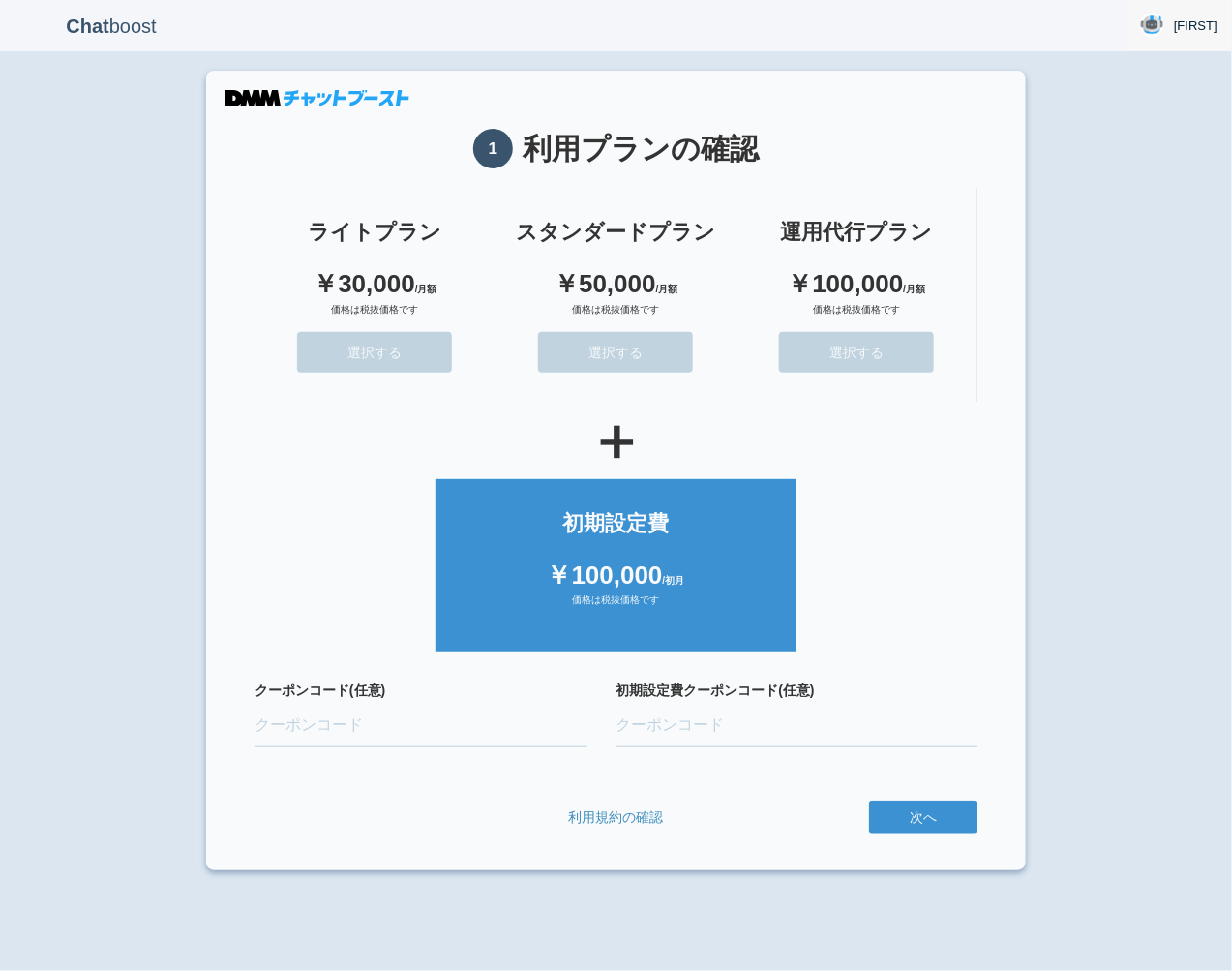 click at bounding box center [1152, 24] 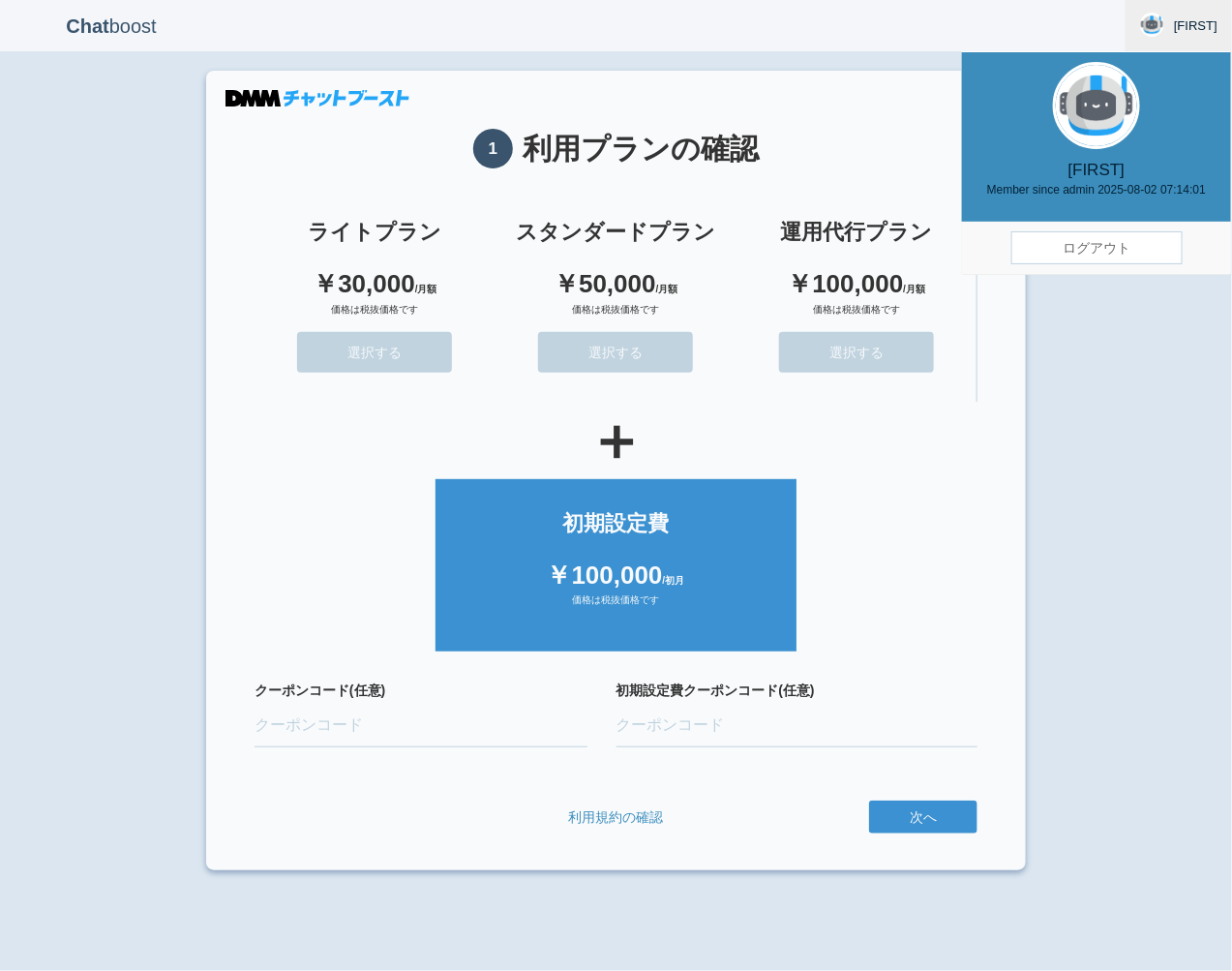 click on "ログアウト" at bounding box center (1097, 248) 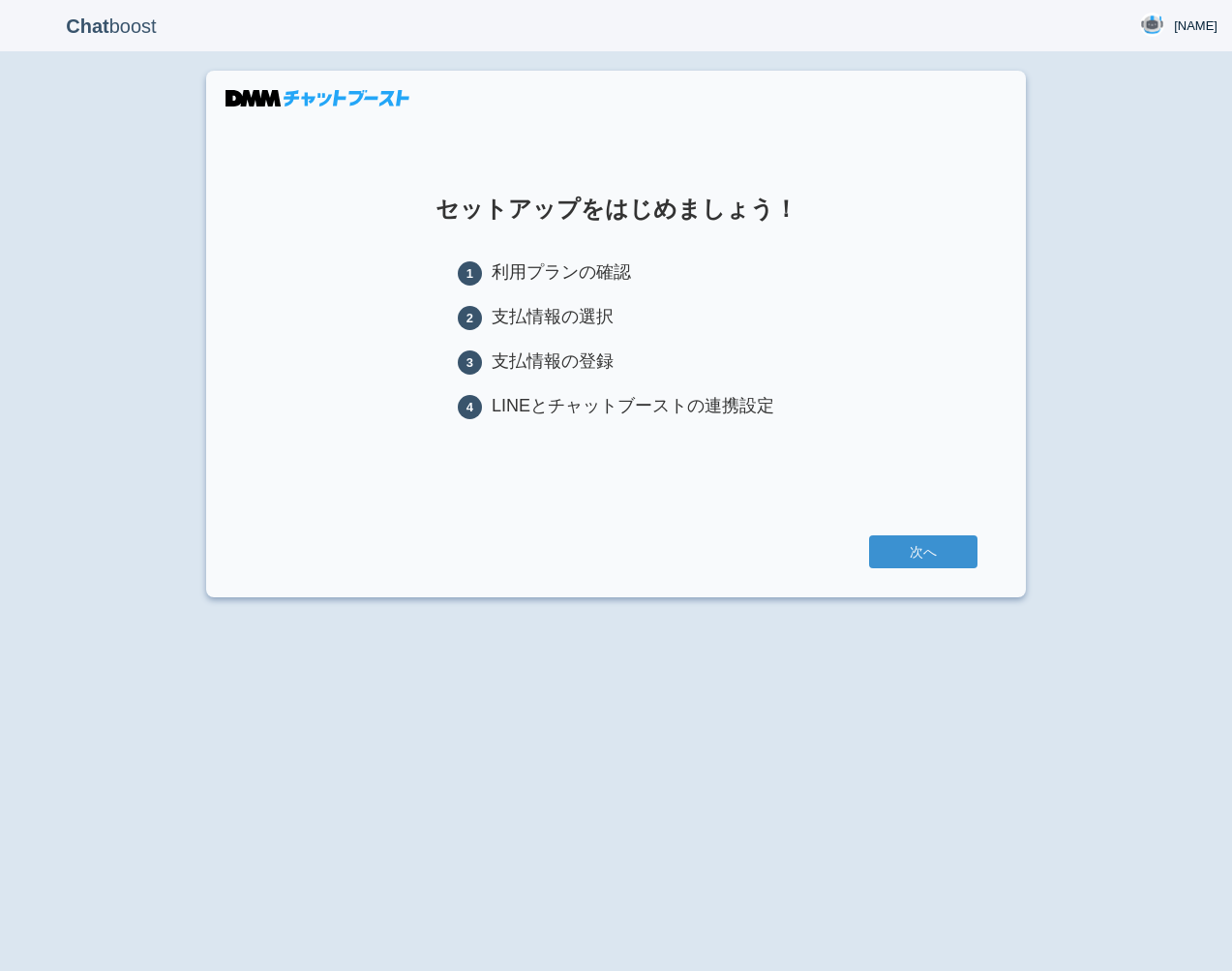scroll, scrollTop: 0, scrollLeft: 0, axis: both 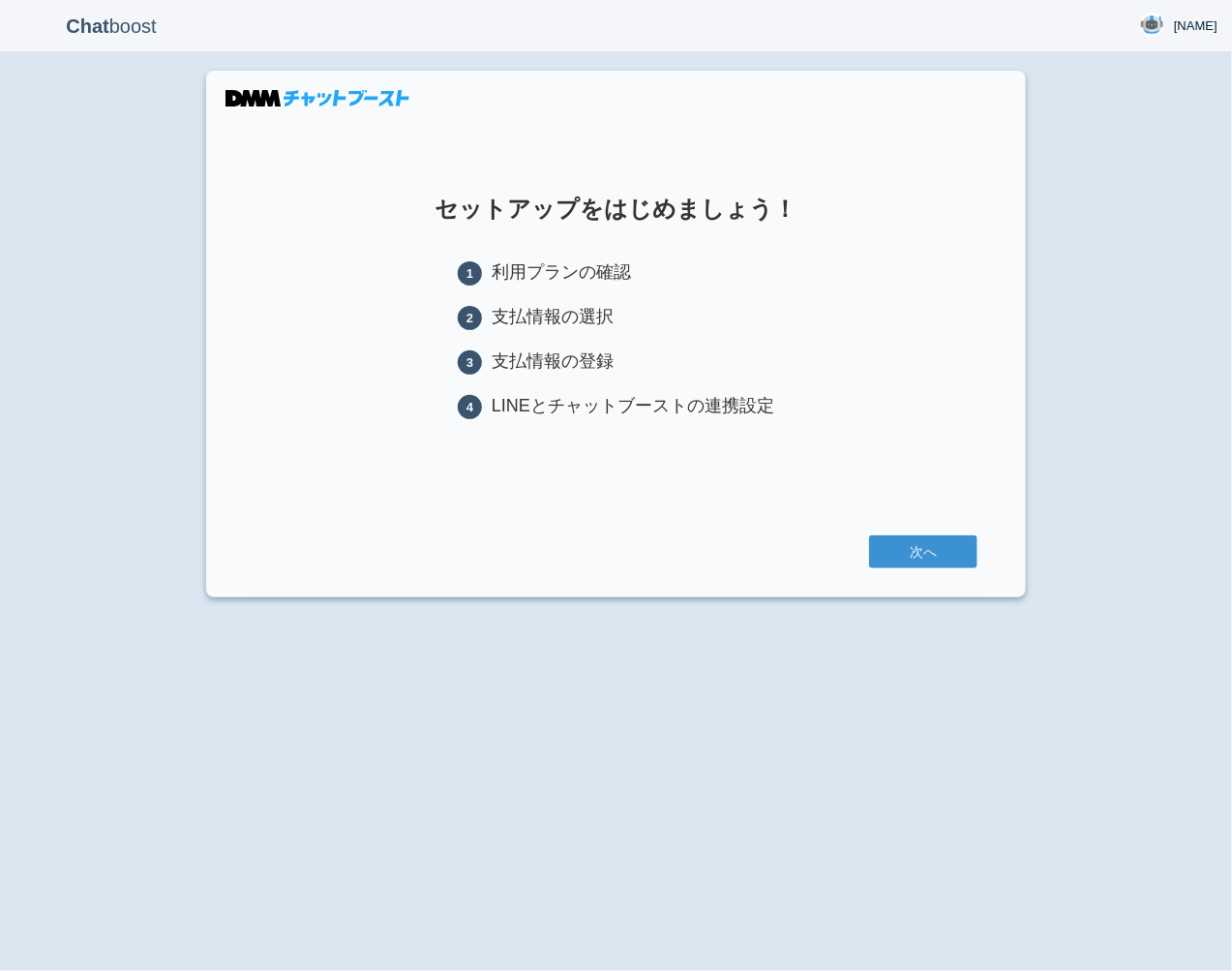 click on "Chat  boost
[NAME]
[NAME]
Member since admin 2025-08-02 09:30:59
ログアウト
セットアップをはじめましょう！
1 利用プランの確認
2 支払情報の選択
3 支払情報の登録
4 LINEとチャットブーストの連携設定
次へ" at bounding box center (616, 485) 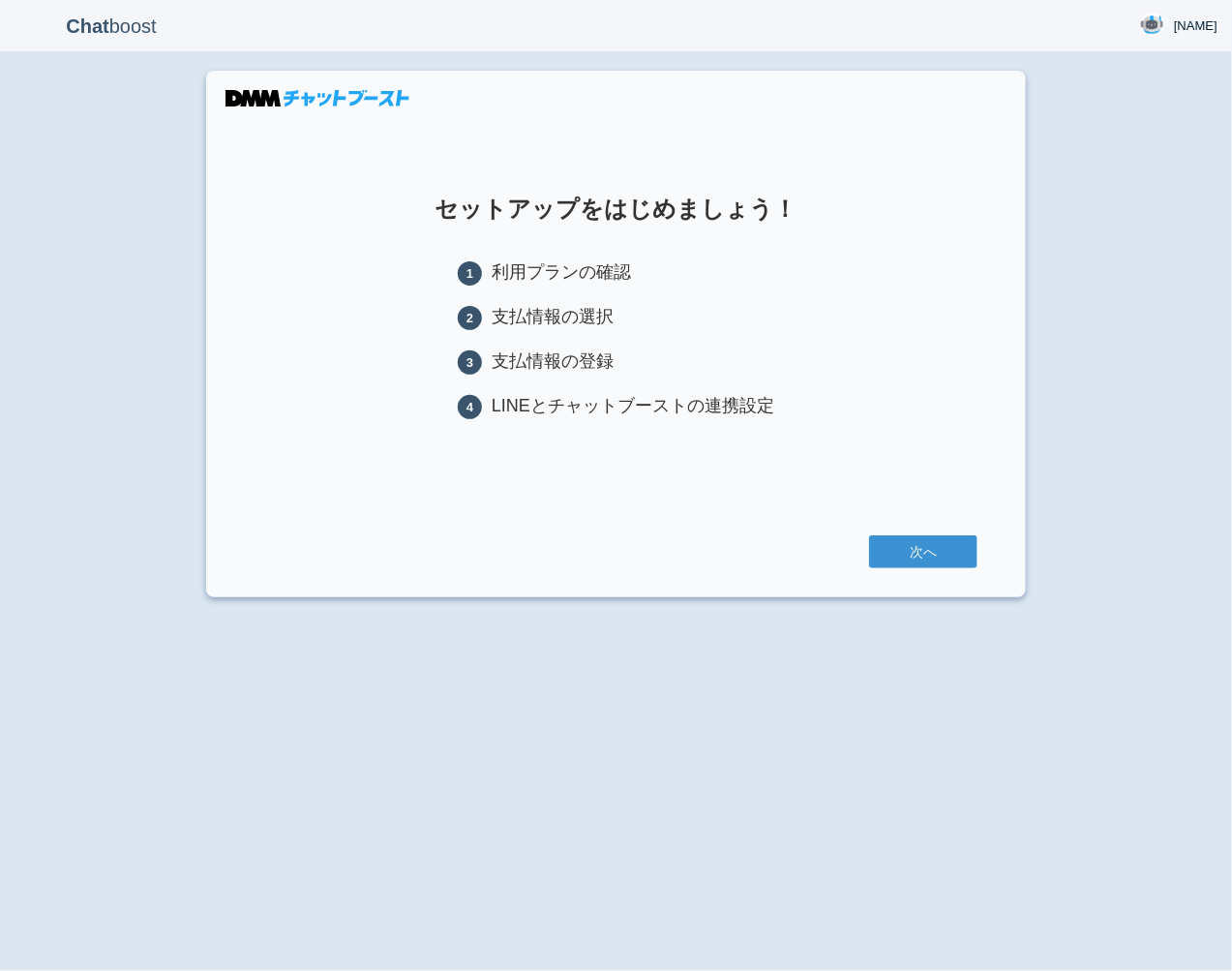 click on "次へ" at bounding box center (616, 552) 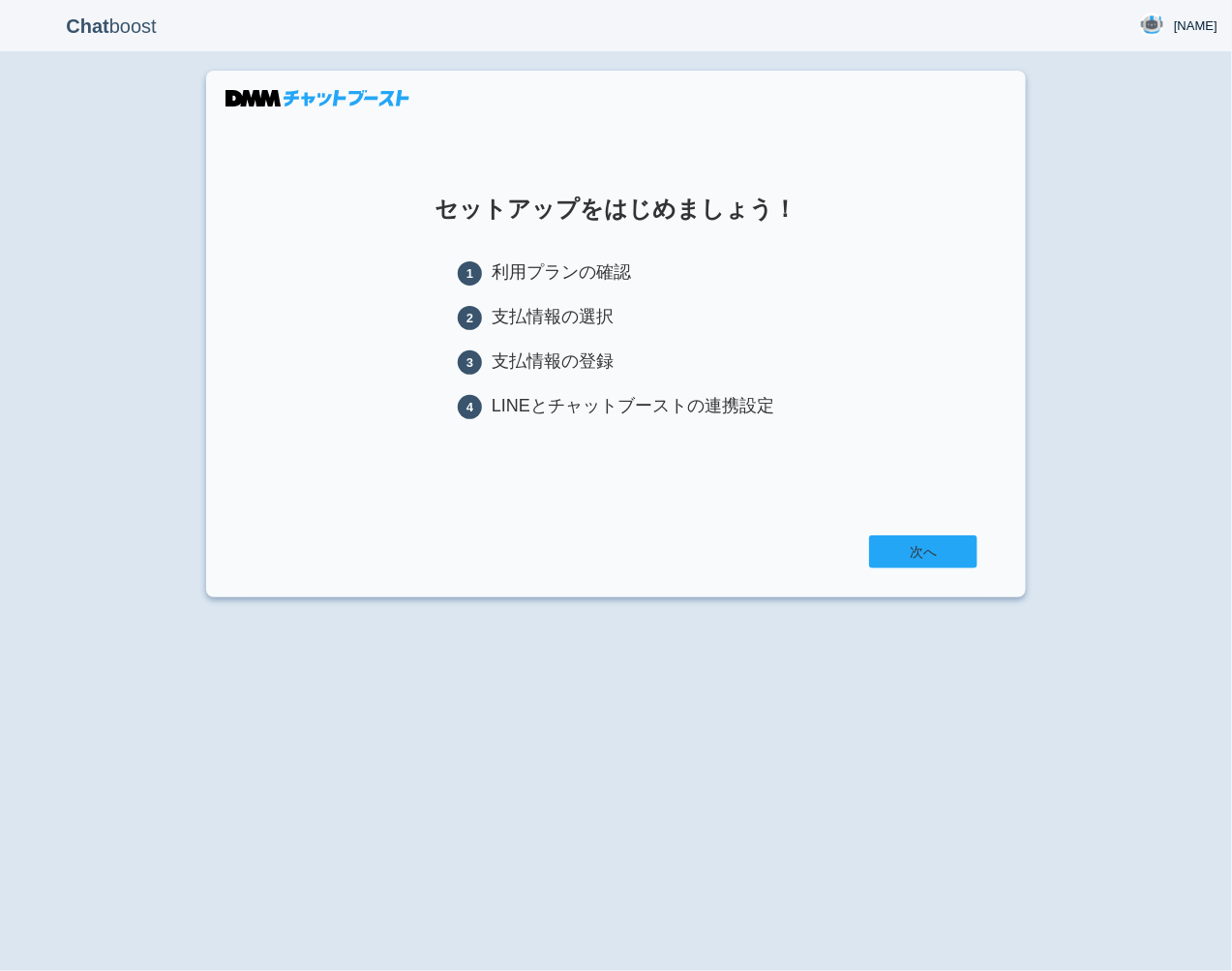 click on "次へ" at bounding box center (923, 552) 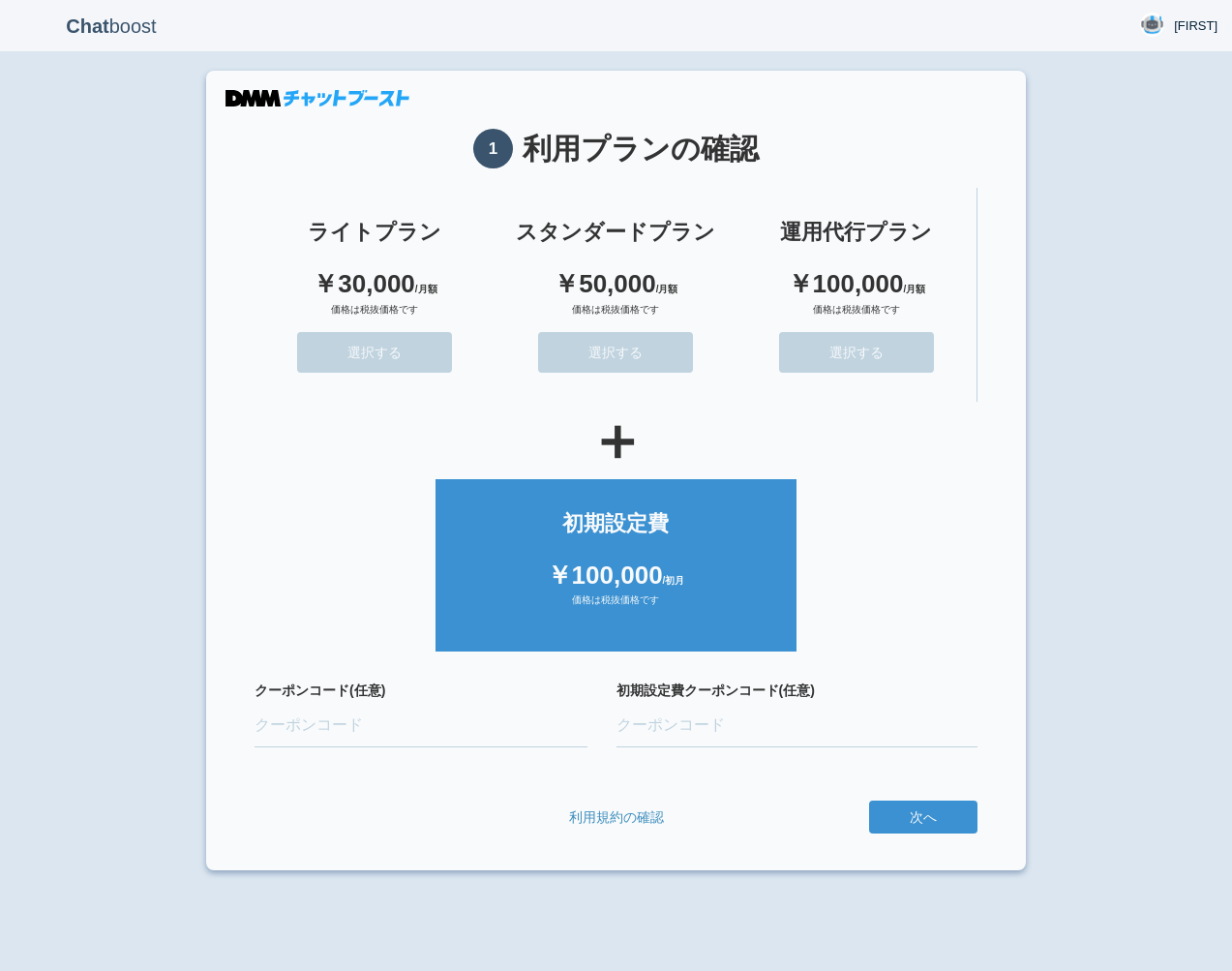 scroll, scrollTop: 0, scrollLeft: 0, axis: both 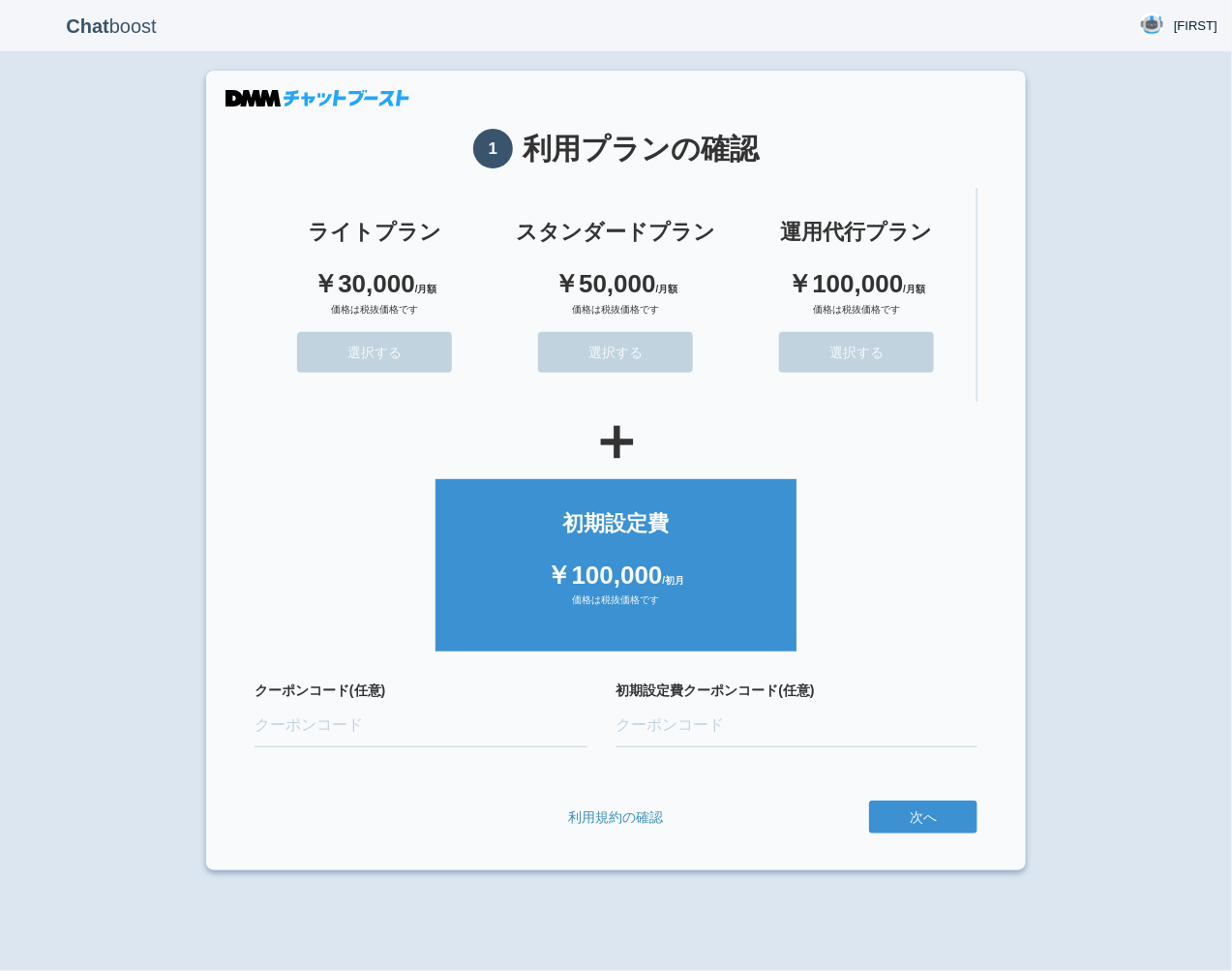 click on "初期設定費
￥100,000 /初月
価格は税抜価格です" at bounding box center (616, 561) 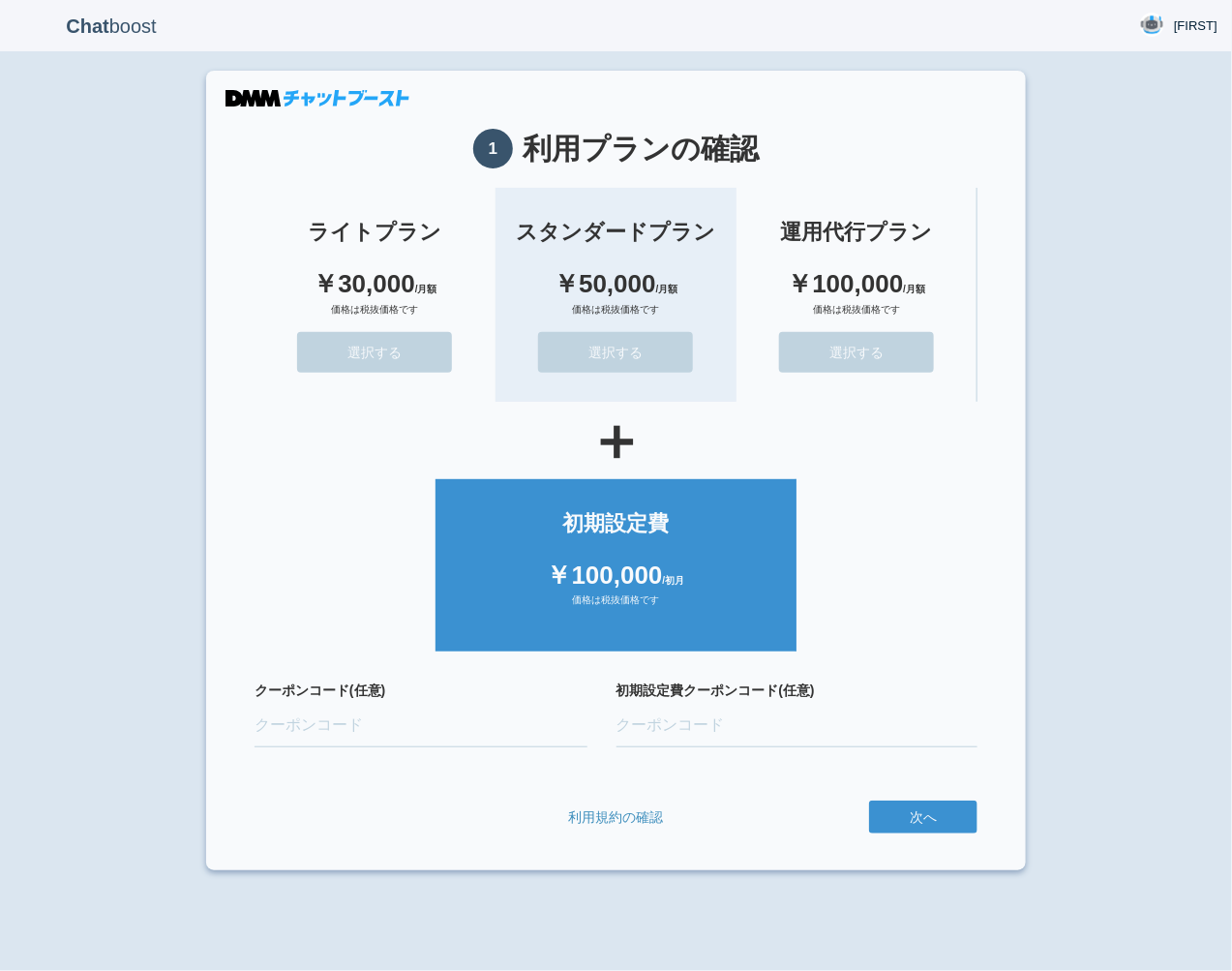click on "選択する" at bounding box center (616, 352) 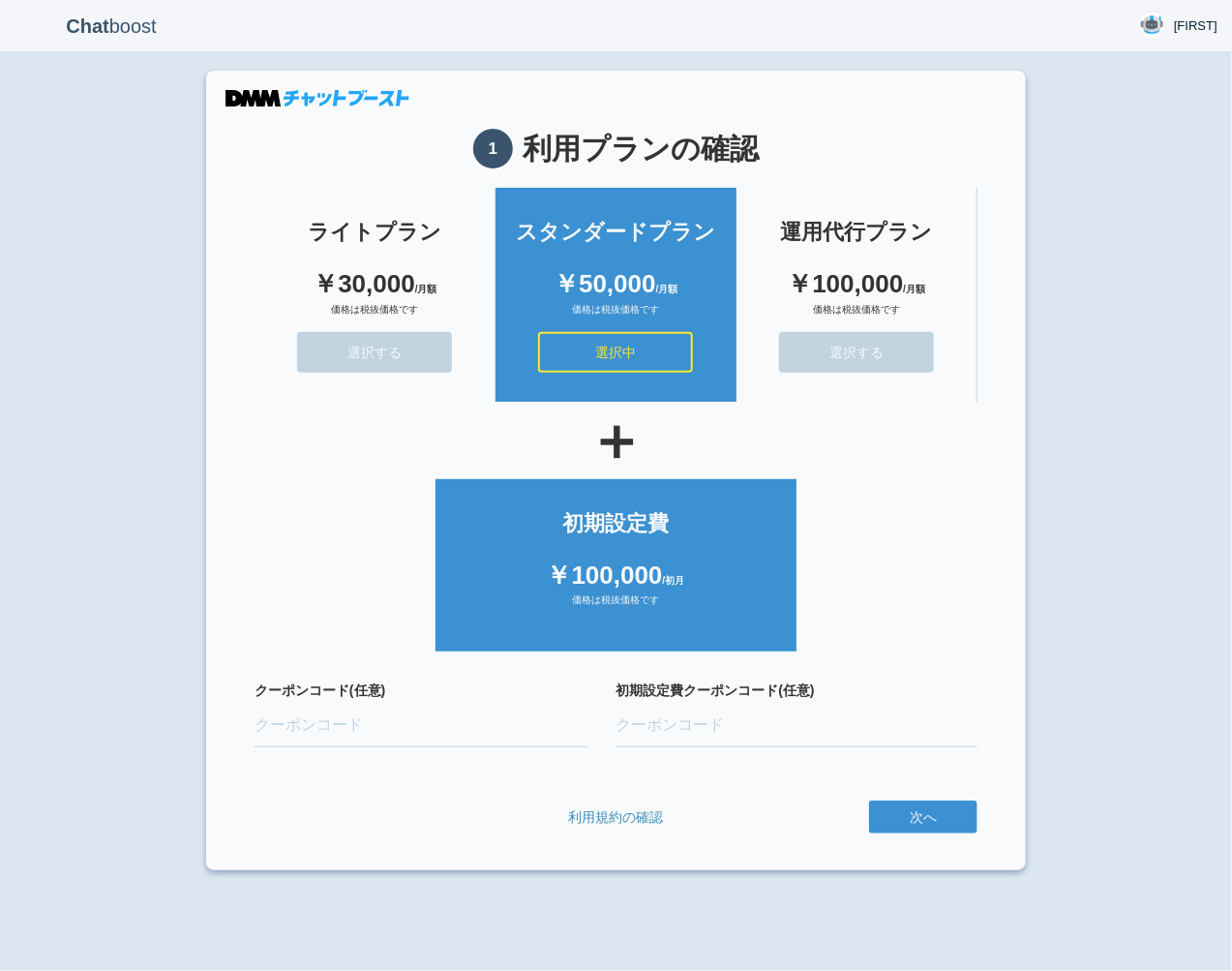 click on "Chat  boost
[FIRST]
[FIRST]
Member since admin [DATE]
ログアウト
1 利用プランの確認
ライトプラン
￥30,000 /月額
価格は税抜価格です 選択する ＋" at bounding box center (616, 485) 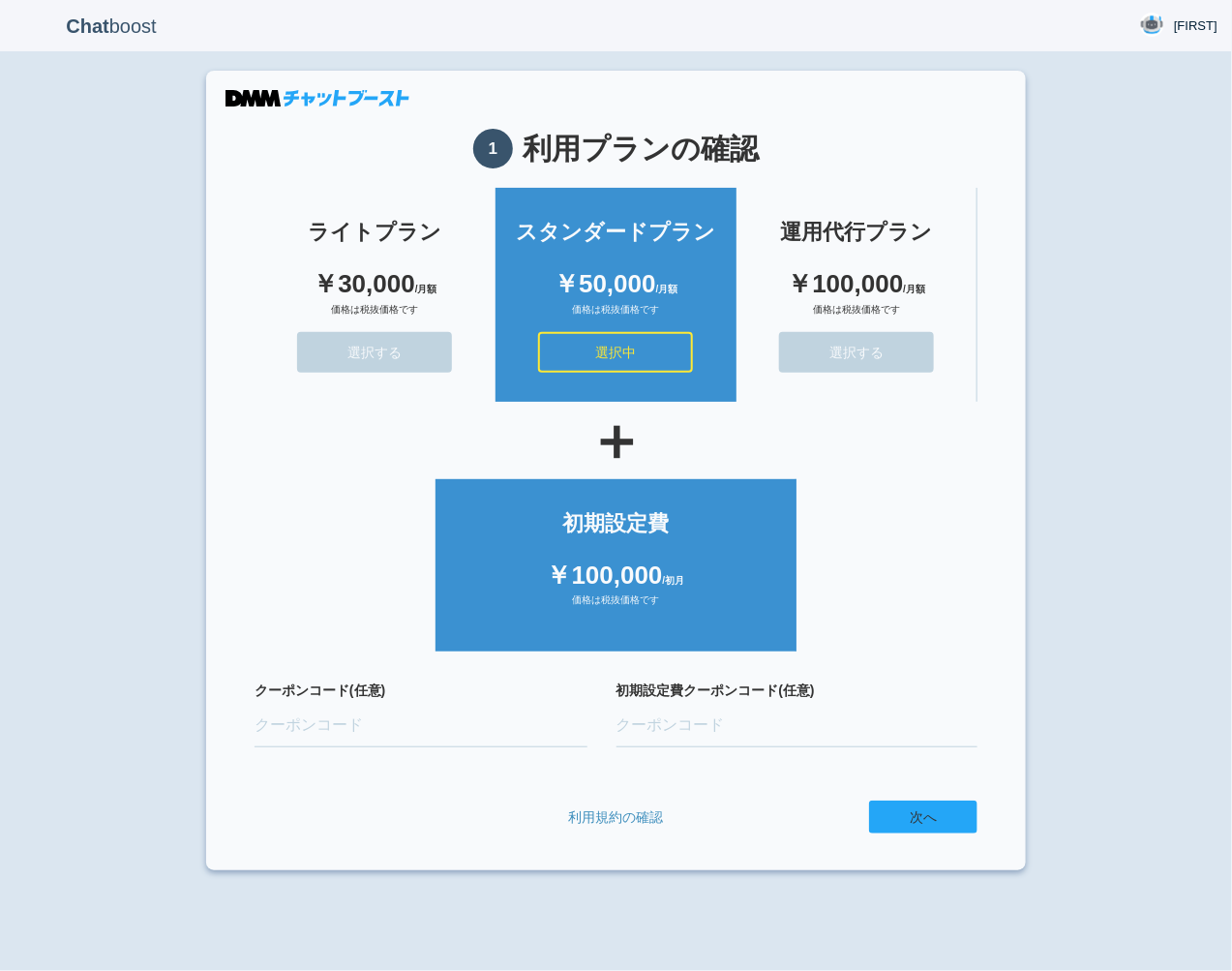 click on "次へ" at bounding box center (923, 817) 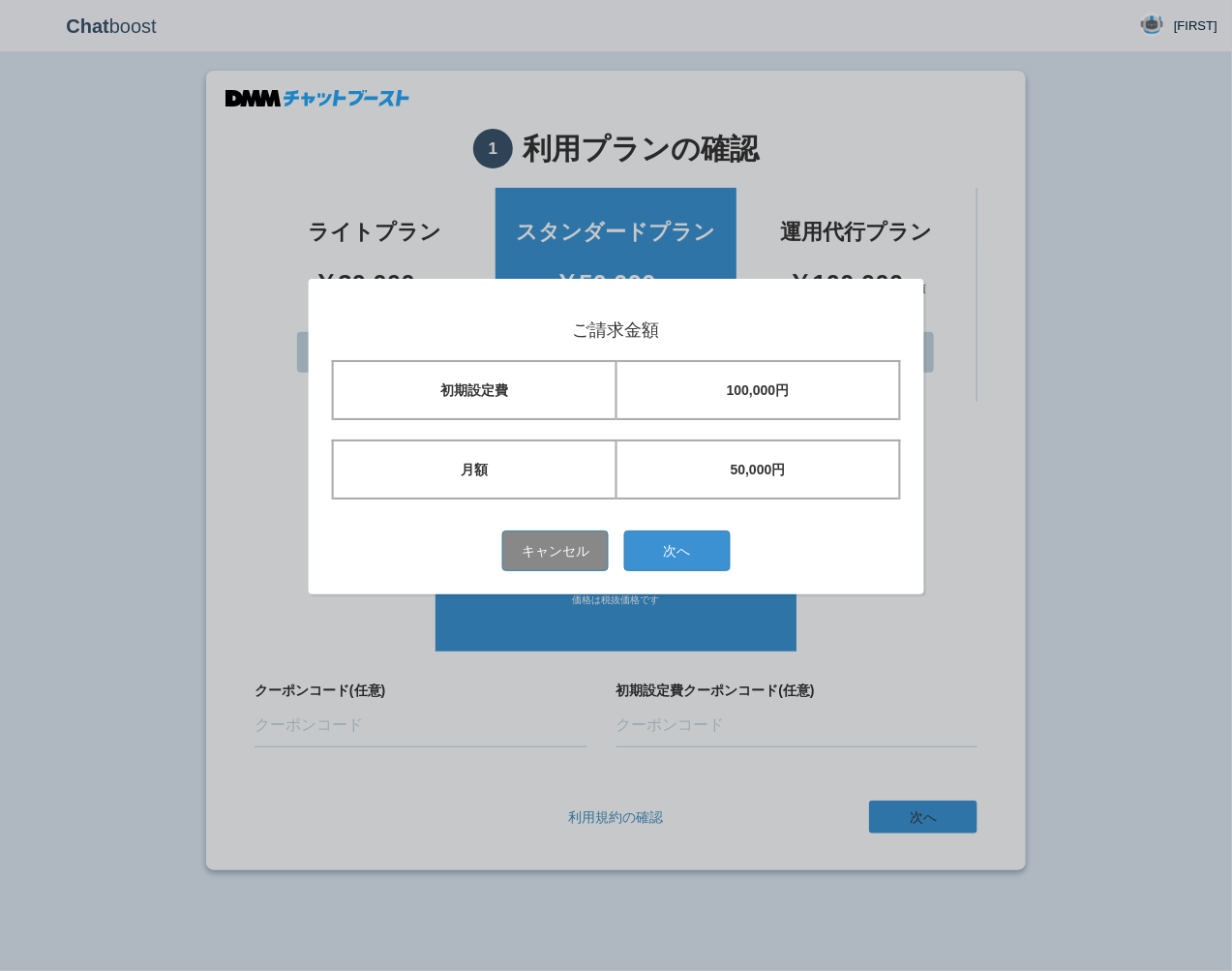 type 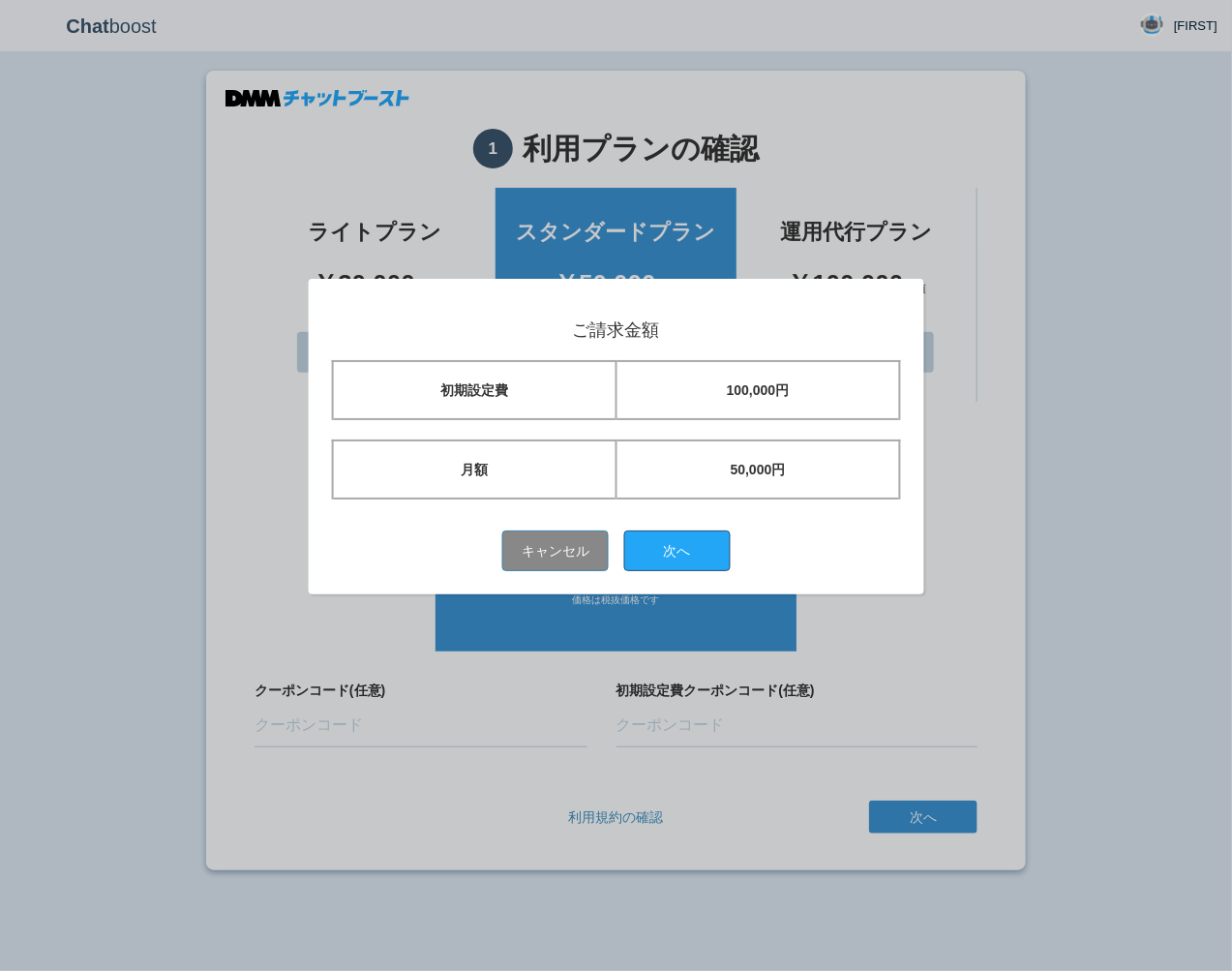 click on "次へ" at bounding box center [677, 551] 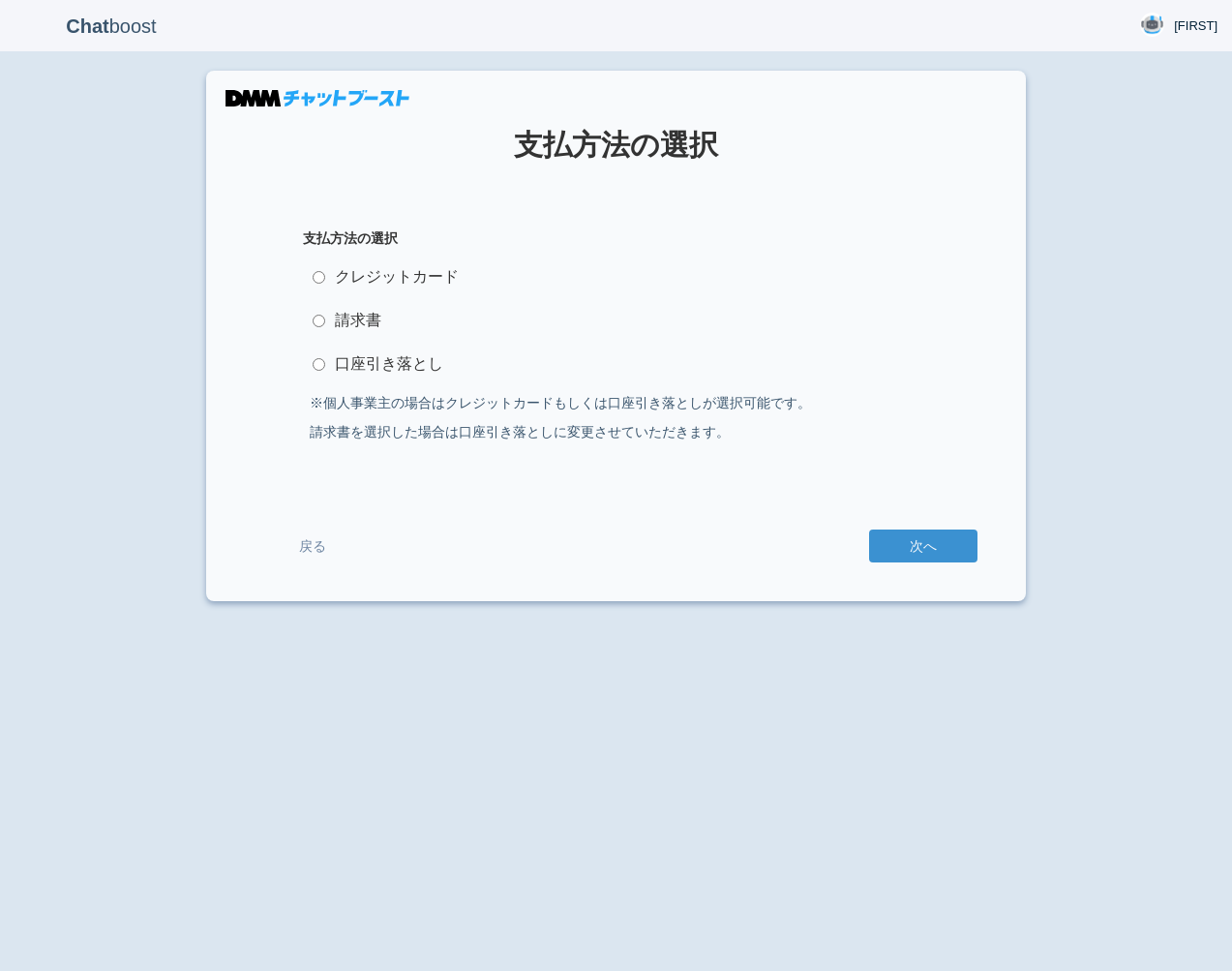 scroll, scrollTop: 0, scrollLeft: 0, axis: both 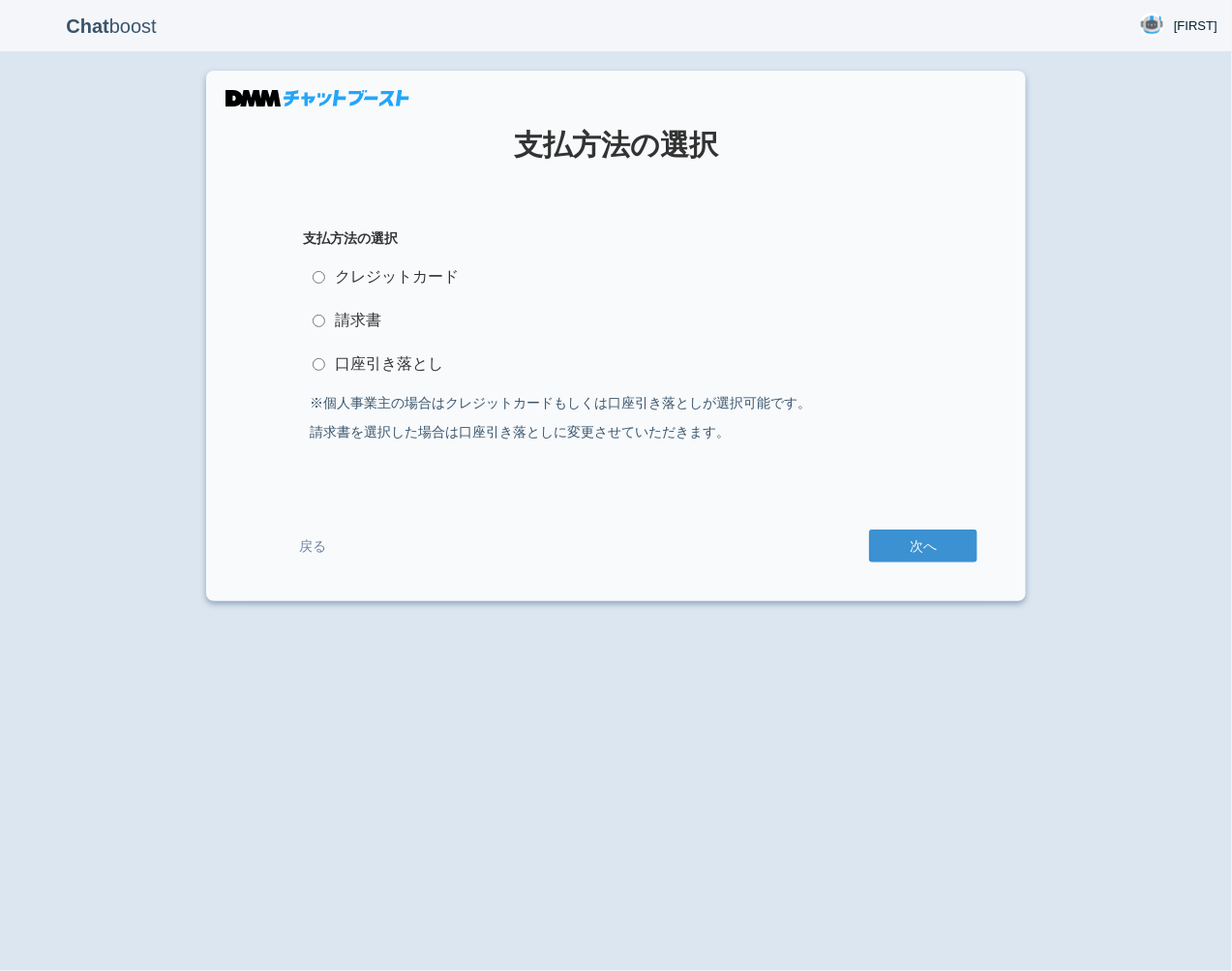 click on "Chat  boost
jay
jay
Member since admin 2025-08-02 09:30:59
ログアウト
支払方法の選択
支払方法の選択
クレジットカード
請求書
口座引き落とし" at bounding box center (616, 485) 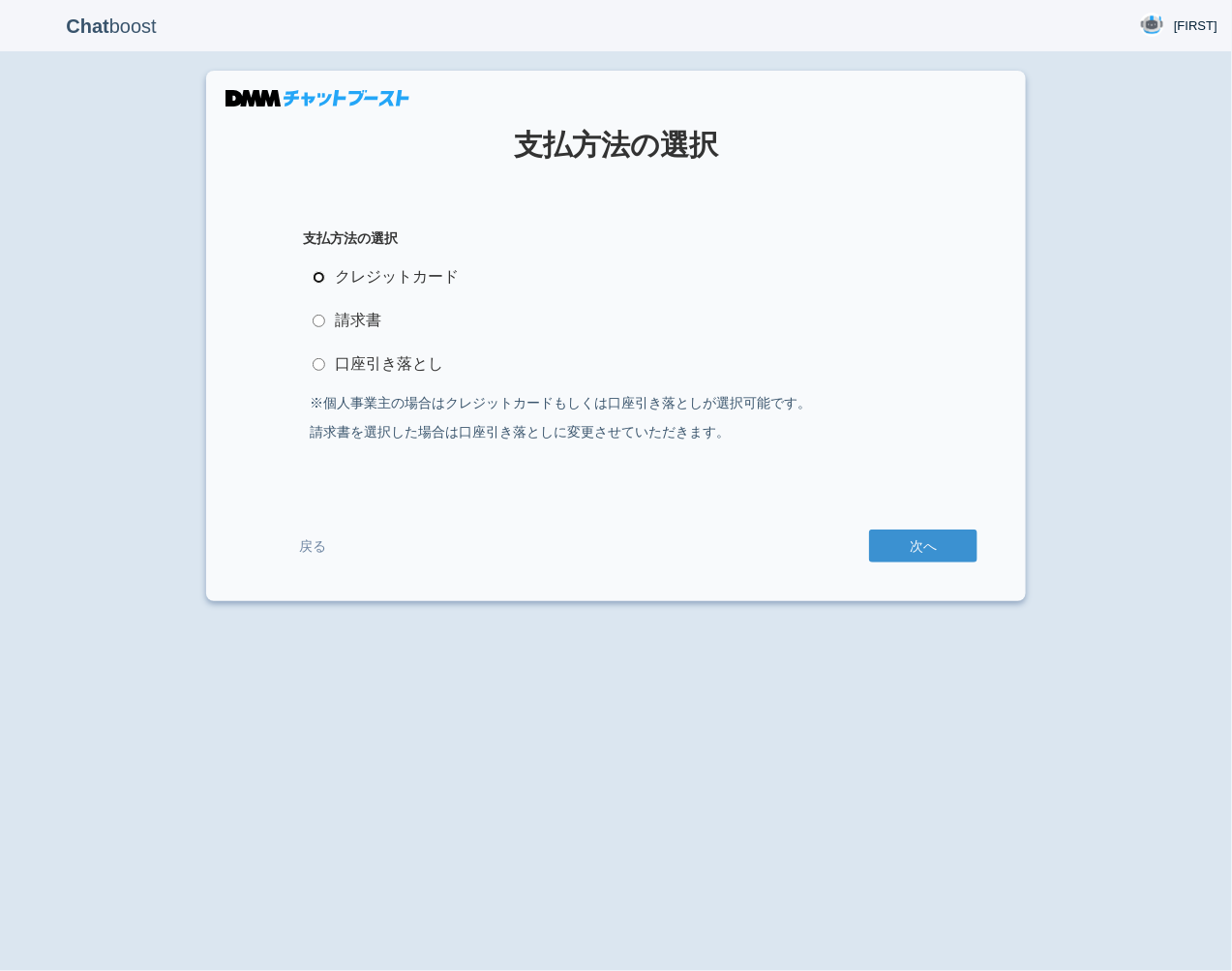 radio on "true" 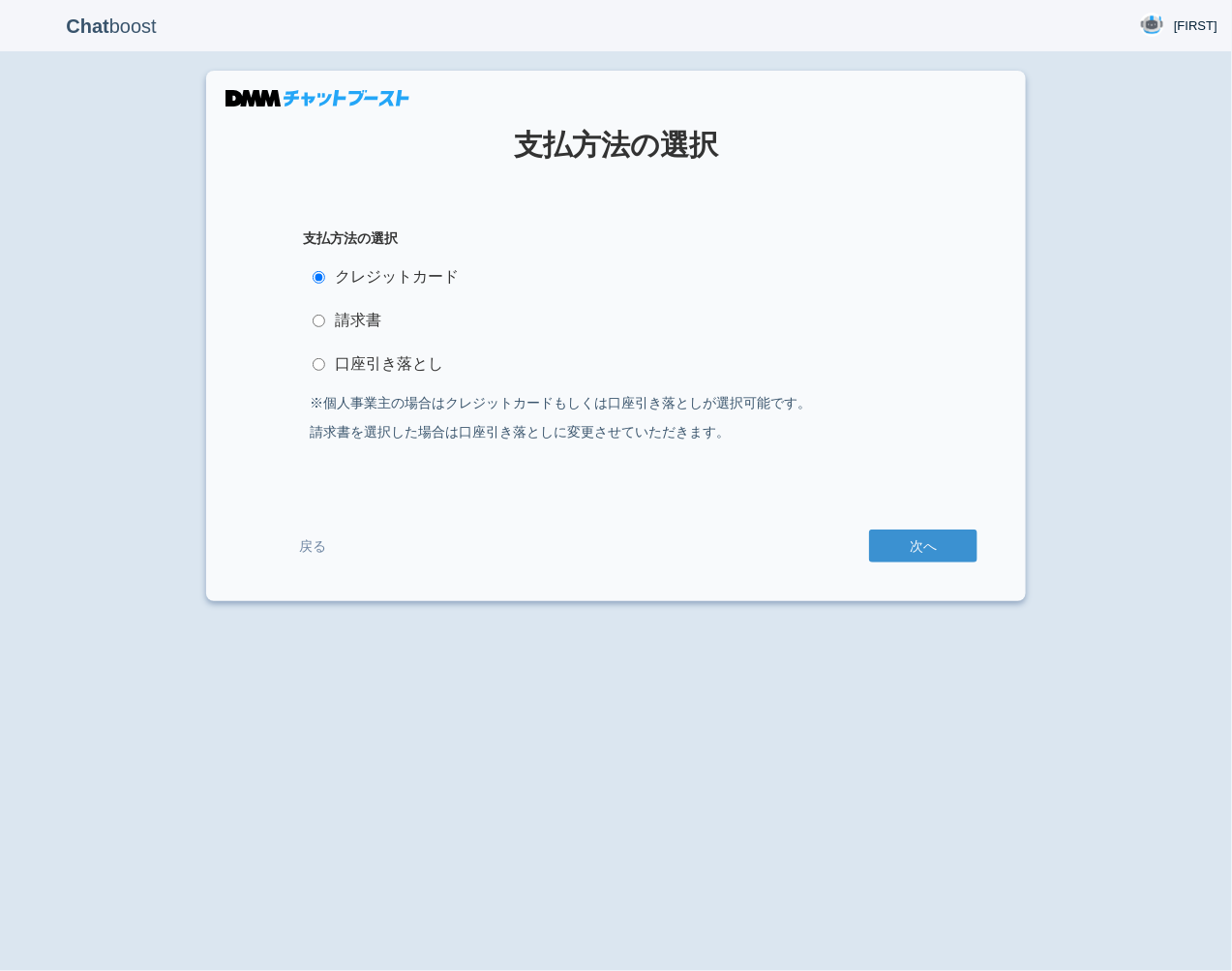 click on "Chat  boost
jay
jay
Member since admin 2025-08-02 09:30:59
ログアウト
支払方法の選択
支払方法の選択
クレジットカード
請求書
口座引き落とし" at bounding box center (616, 485) 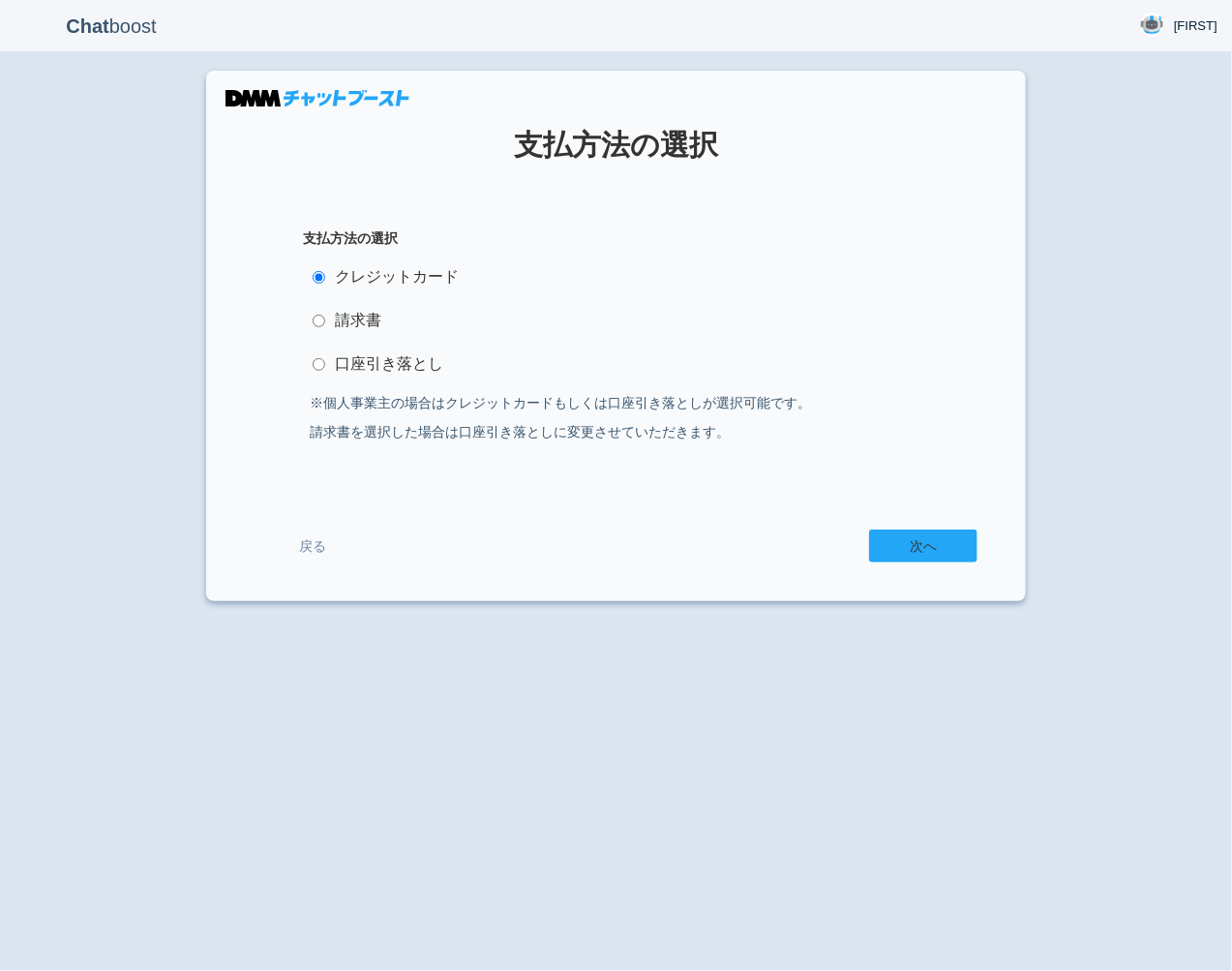 click on "次へ" at bounding box center (923, 546) 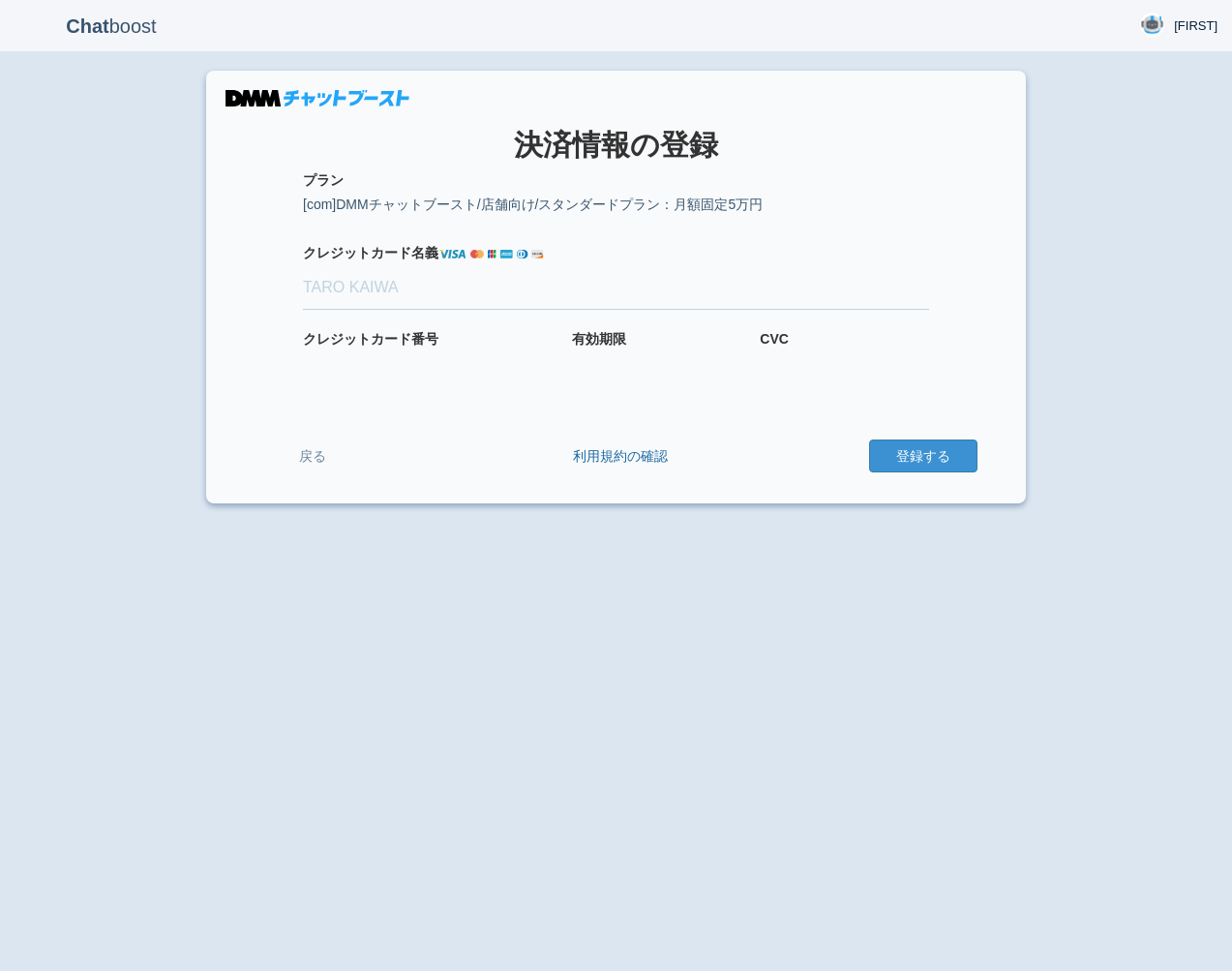 scroll, scrollTop: 0, scrollLeft: 0, axis: both 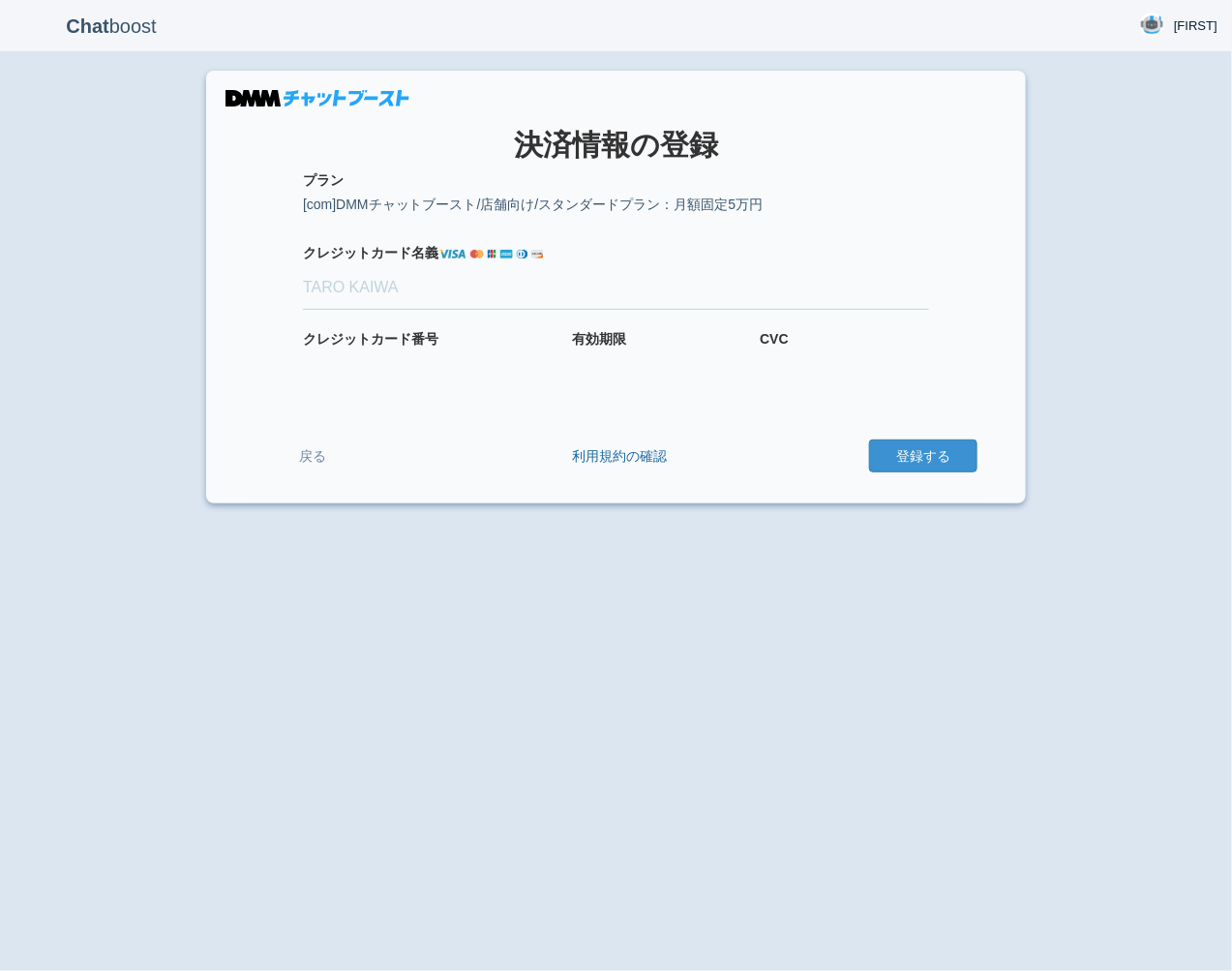 click on "Chat  boost
[FIRST]
[FIRST]
Member since admin [DATE]
ログアウト
×
決済情報の登録
プラン
適用クーポン" at bounding box center (616, 485) 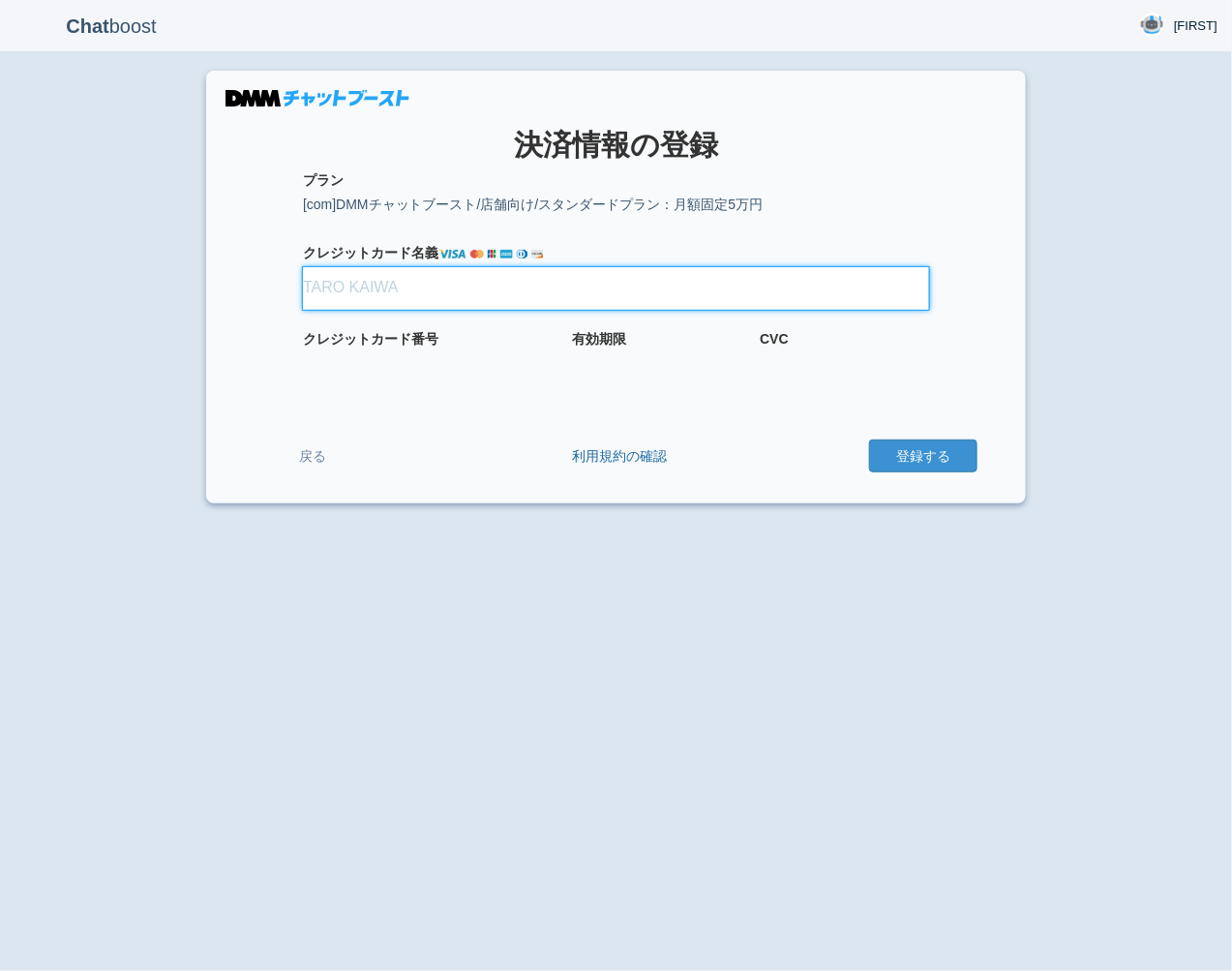 click on "クレジット カード名義" at bounding box center (616, 288) 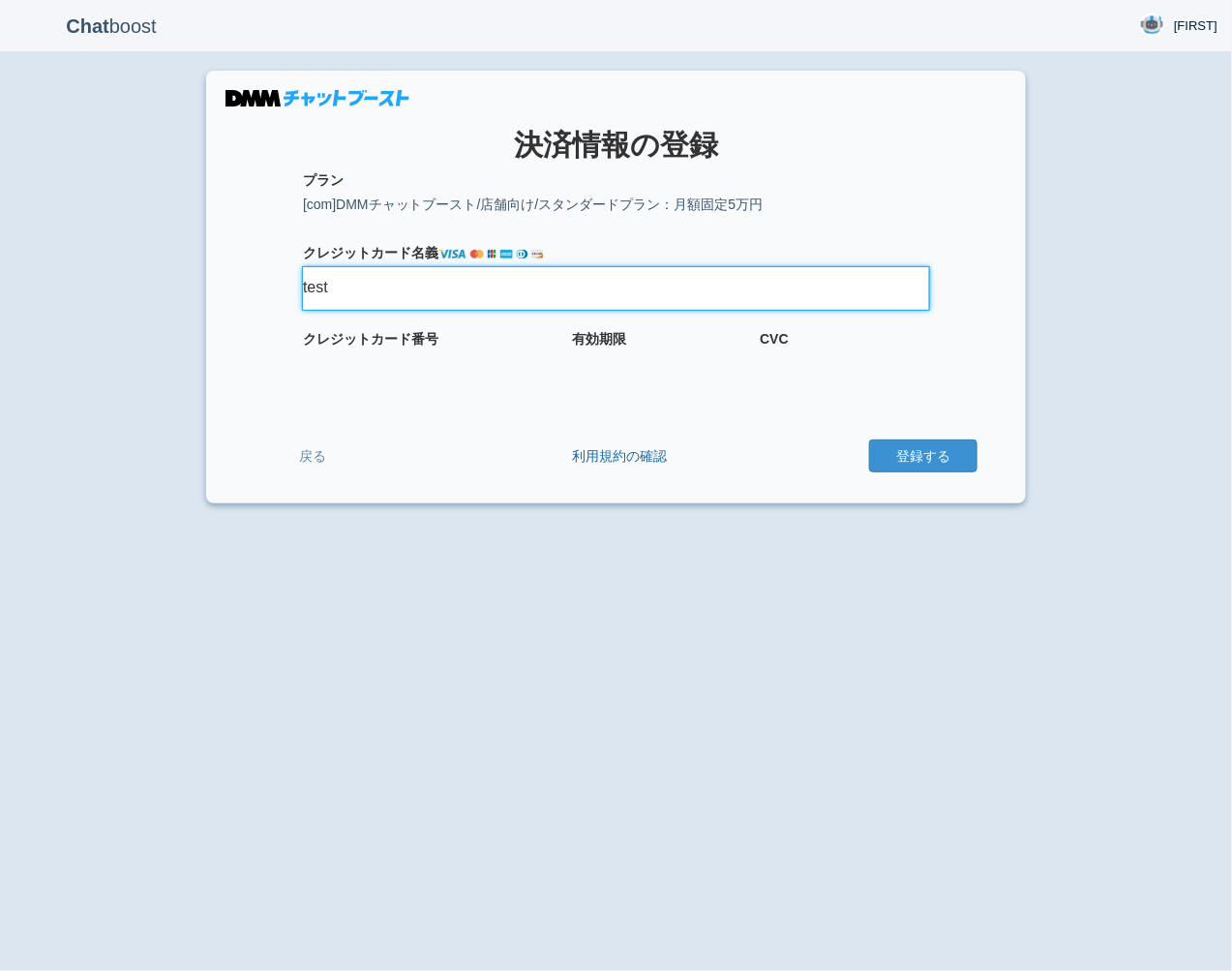 type on "test" 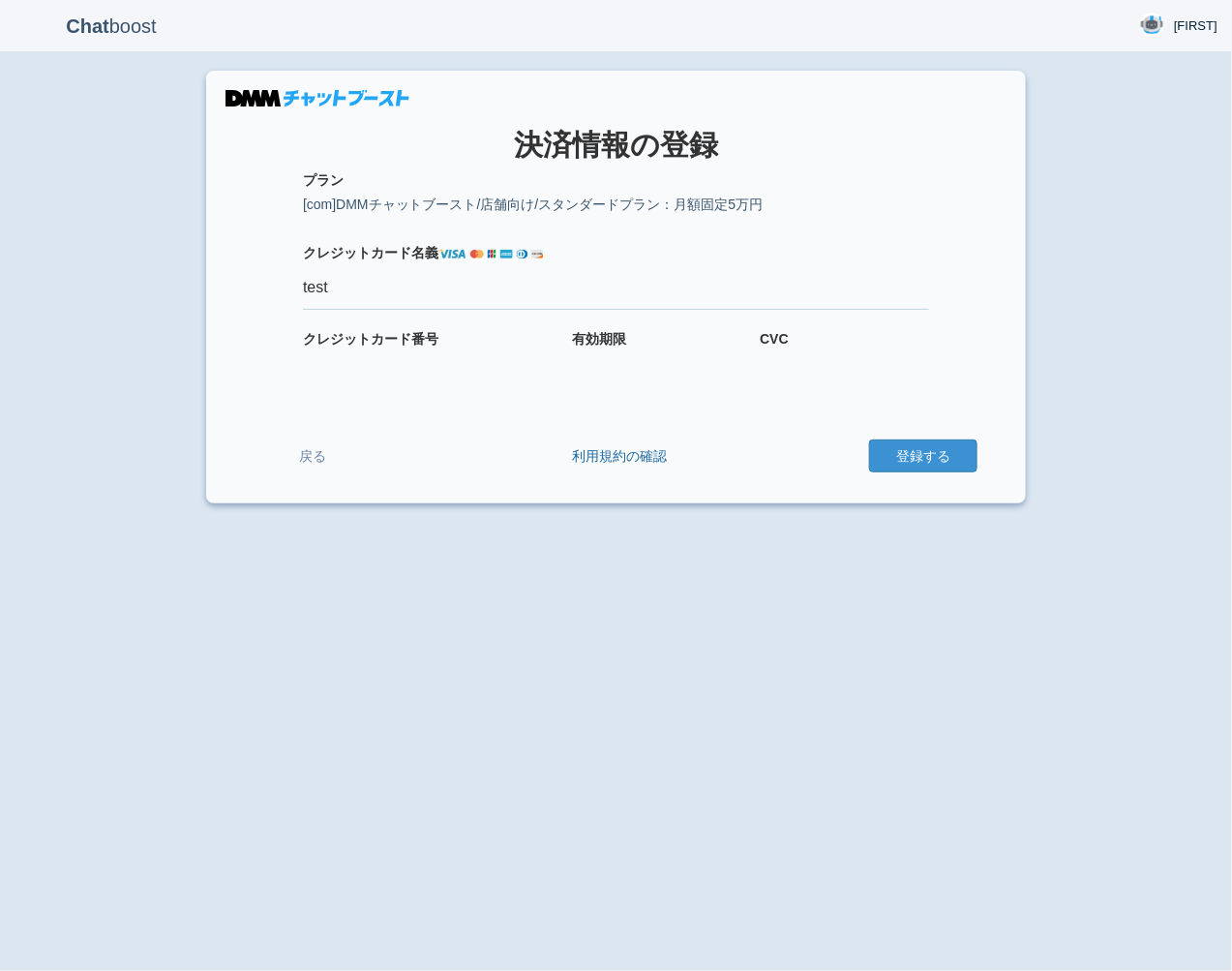 click on "×
決済情報の登録
プラン
[com]DMMチャットブースト/店舗向け/スタンダードプラン：月額固定5万円
適用クーポン
クレジット カード名義
[LAST]
クレジット カード番号
有効期限
CVC
戻る
利用規約の確認" at bounding box center (616, 287) 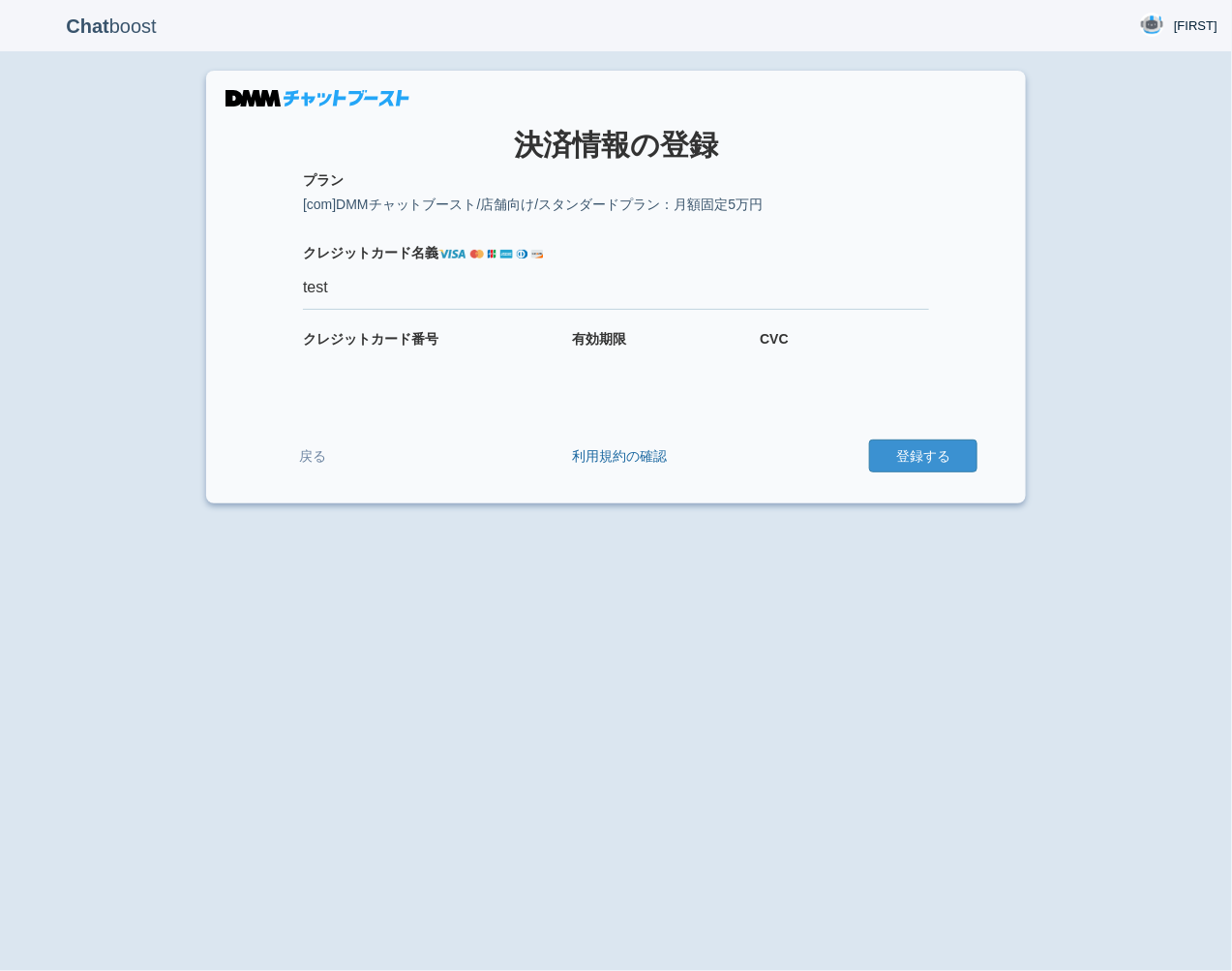 click on "Chat  boost
[FIRST]
[FIRST]
Member since admin [DATE]
ログアウト
×
決済情報の登録
プラン
適用クーポン" at bounding box center (616, 485) 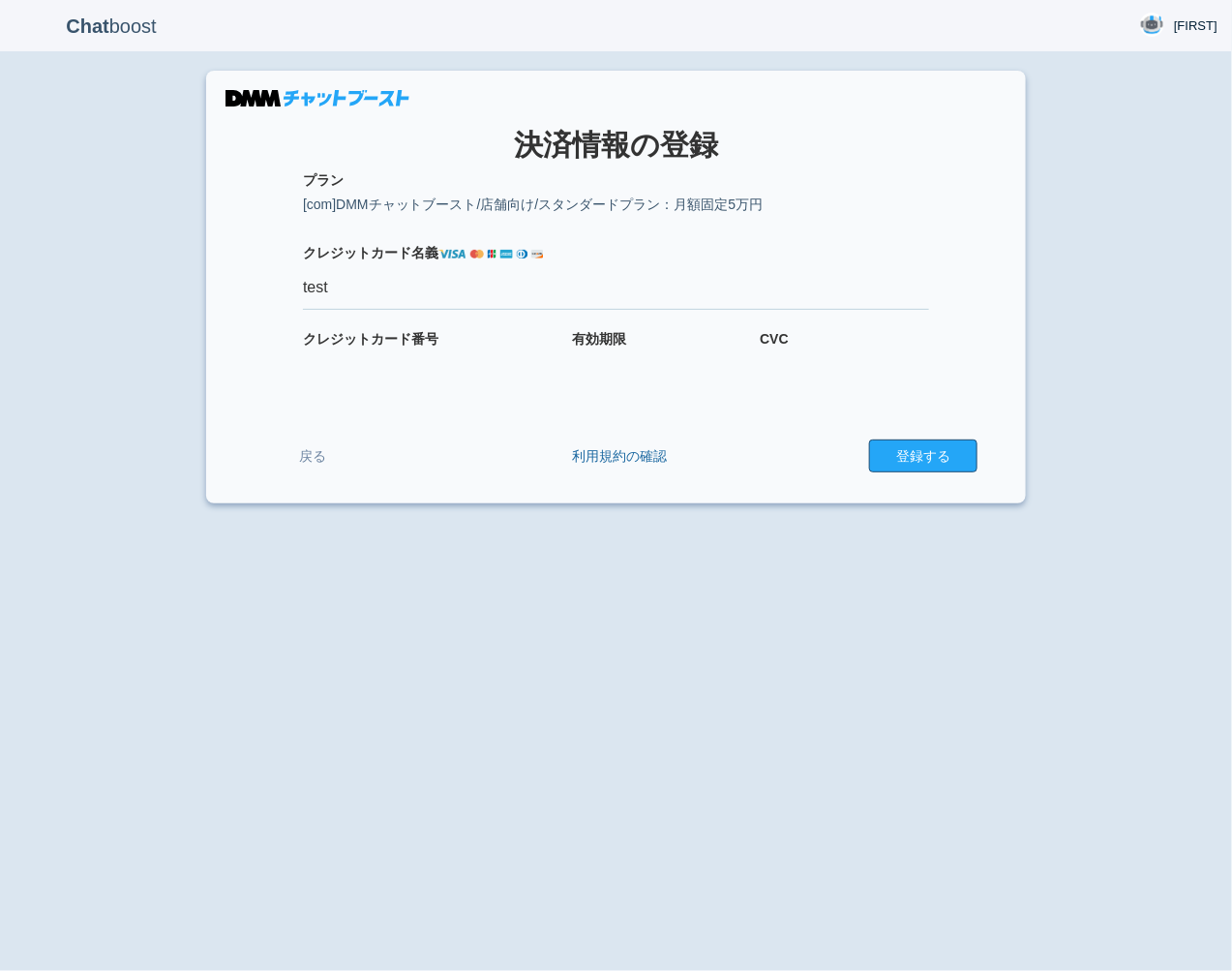 click on "登録する" at bounding box center (923, 456) 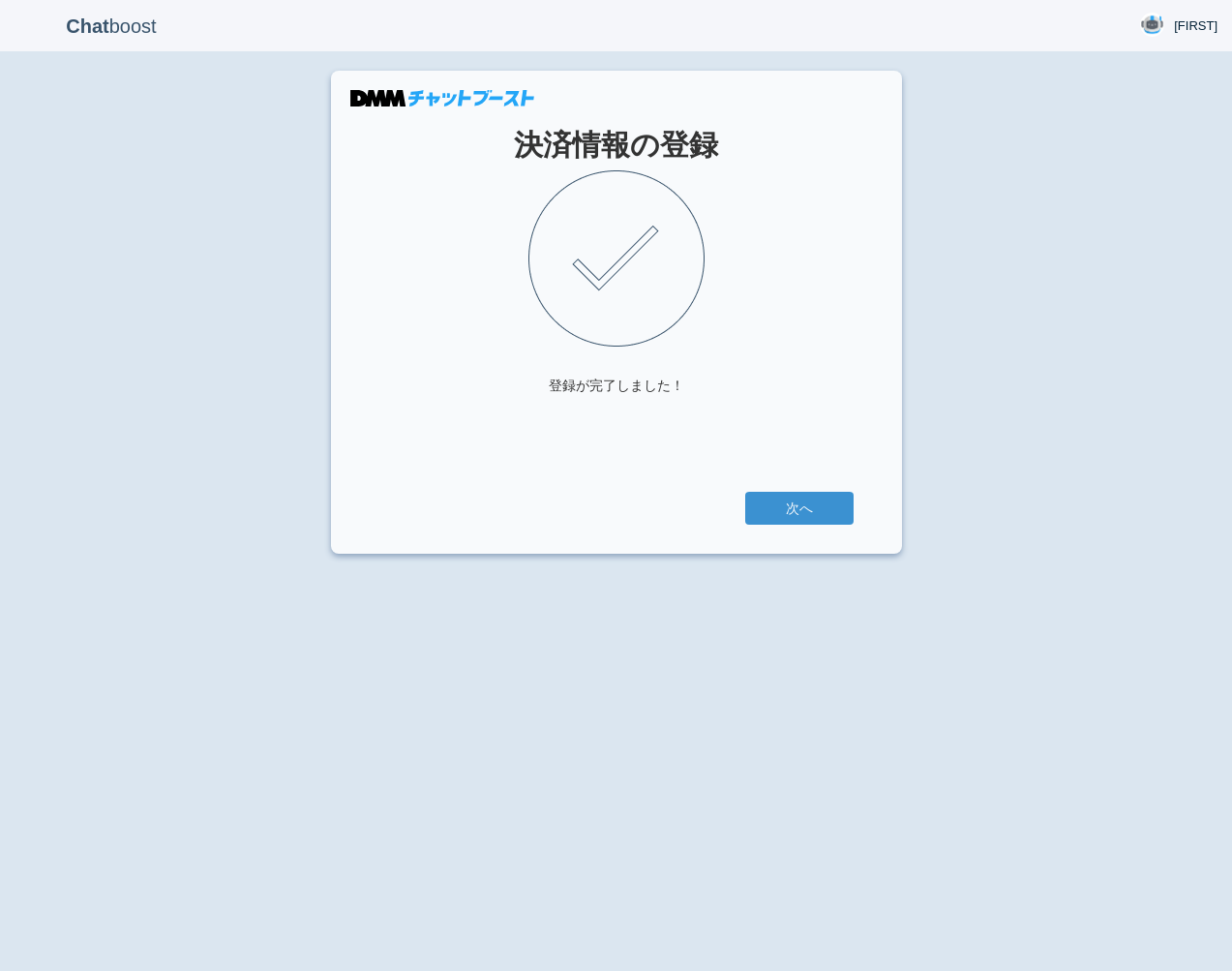 scroll, scrollTop: 0, scrollLeft: 0, axis: both 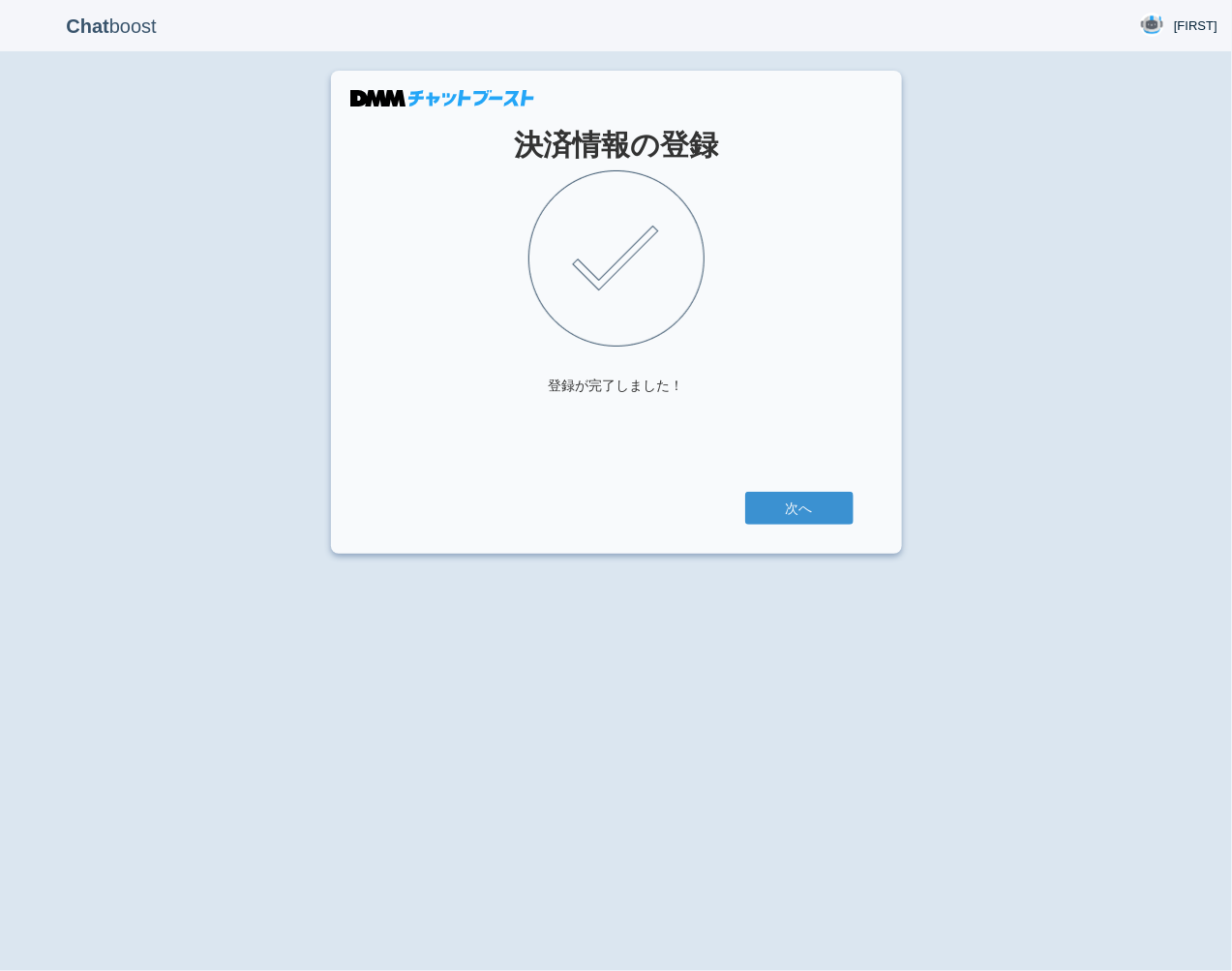 click on "Chat  boost
jay
jay
Member since admin 2025-08-02 09:30:59
ログアウト
決済情報の登録
登録が完了しました！
次へ" at bounding box center [616, 485] 